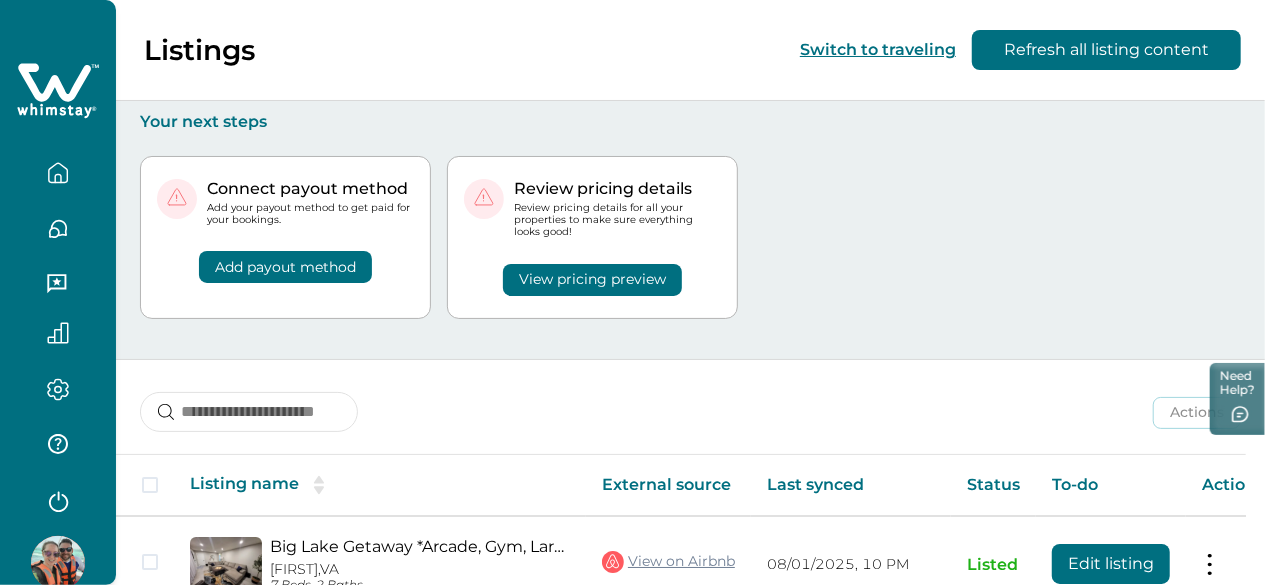 scroll, scrollTop: 97, scrollLeft: 0, axis: vertical 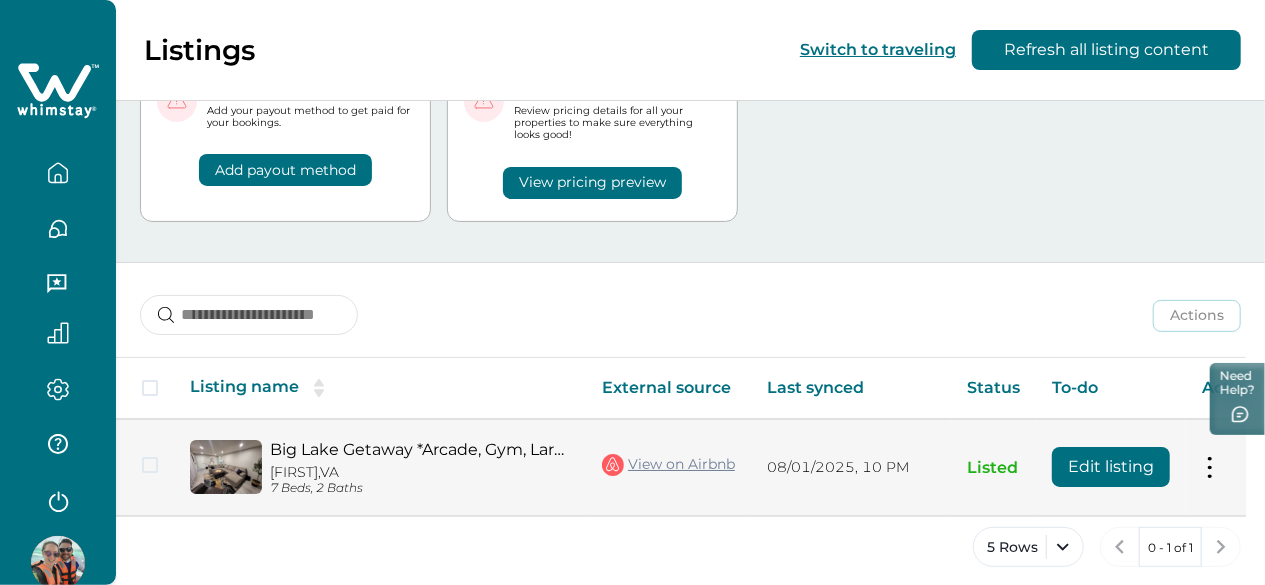 click on "Edit listing" at bounding box center [1111, 467] 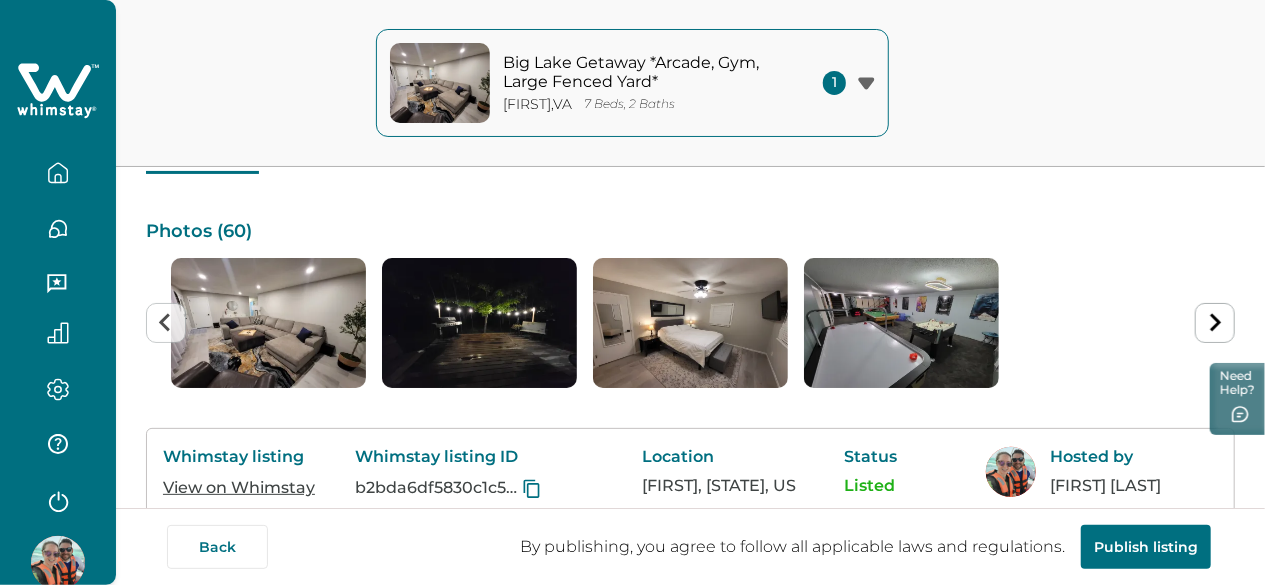 scroll, scrollTop: 120, scrollLeft: 0, axis: vertical 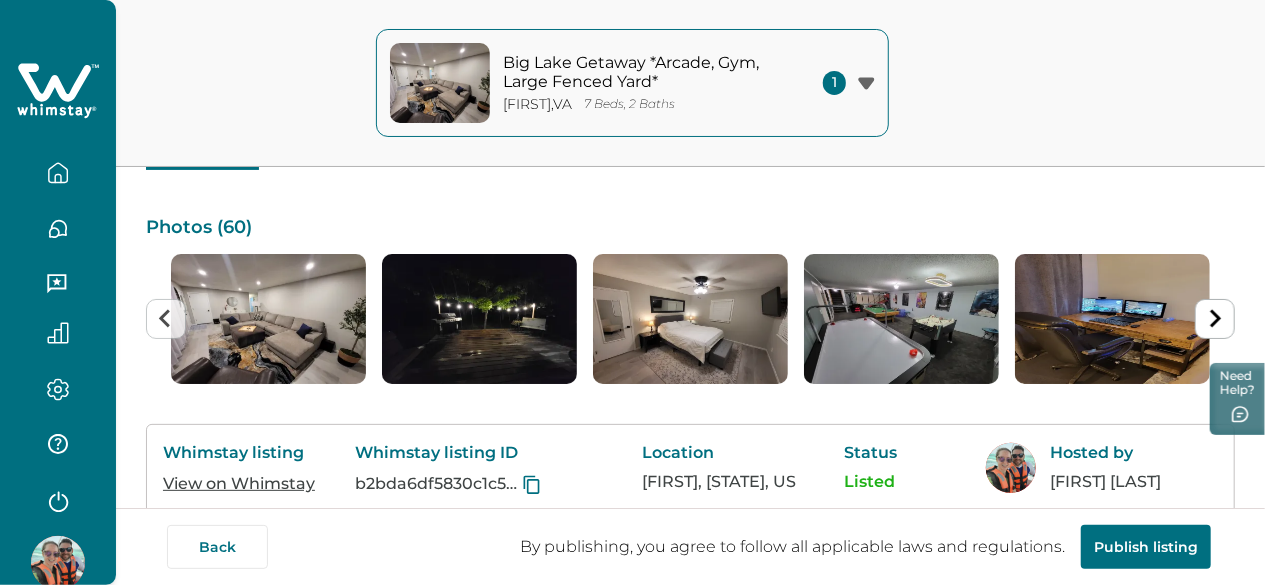 click 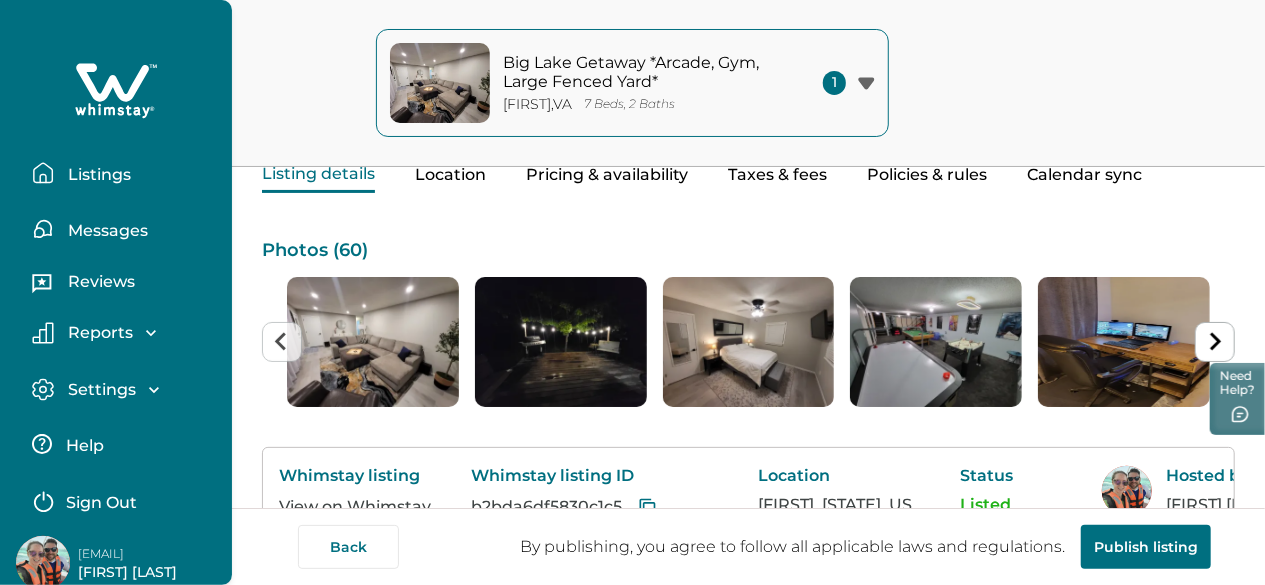 scroll, scrollTop: 0, scrollLeft: 0, axis: both 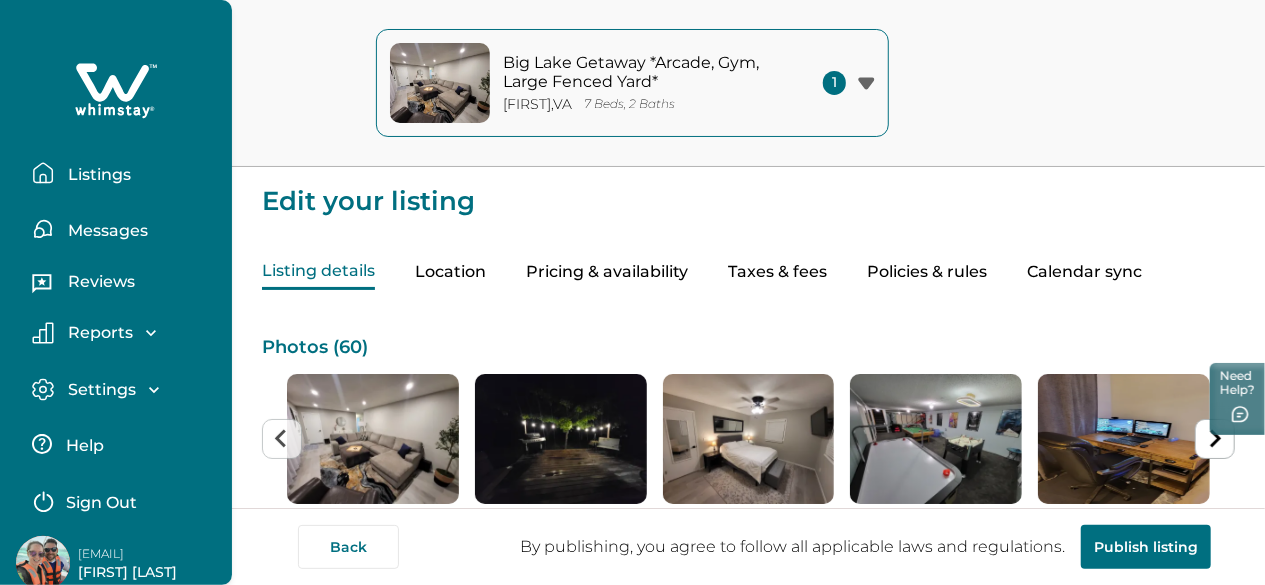 click on "Pricing & availability" at bounding box center [607, 272] 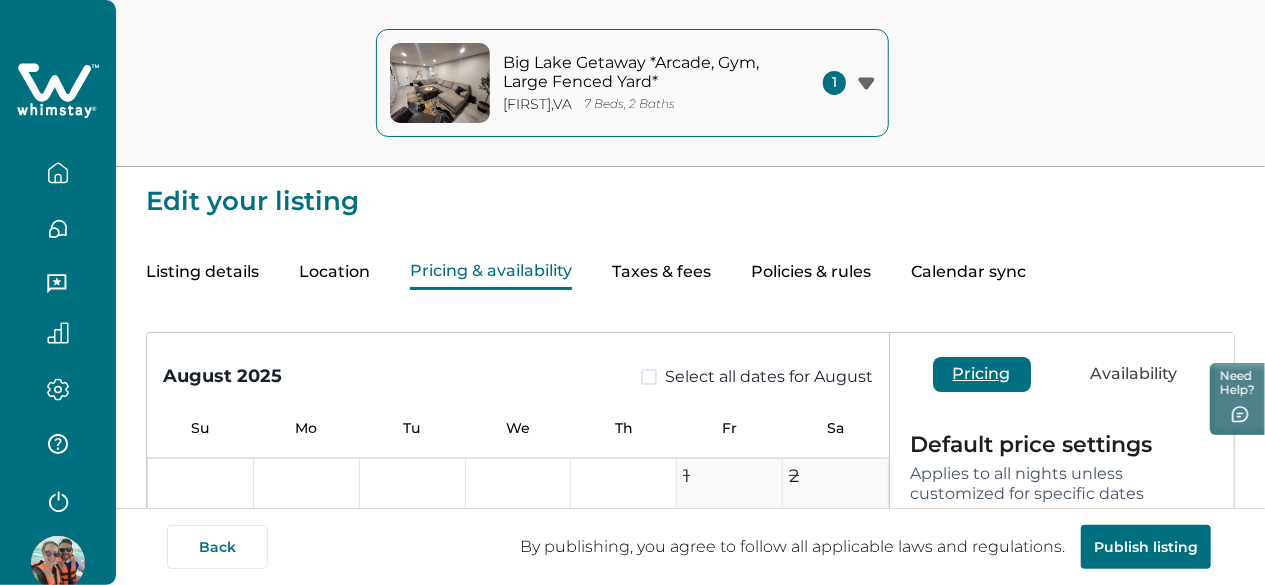 click on "Taxes & fees" at bounding box center [661, 272] 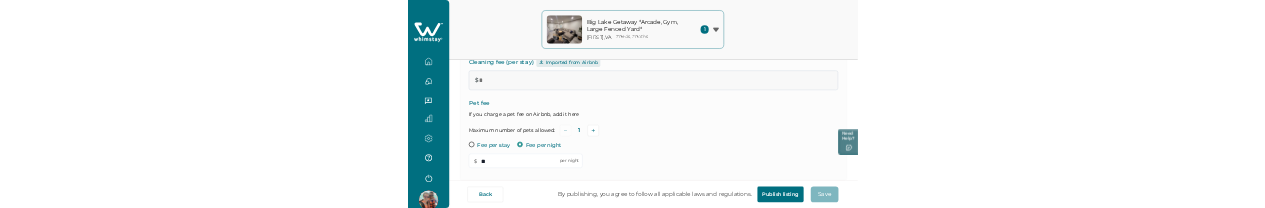 scroll, scrollTop: 123, scrollLeft: 0, axis: vertical 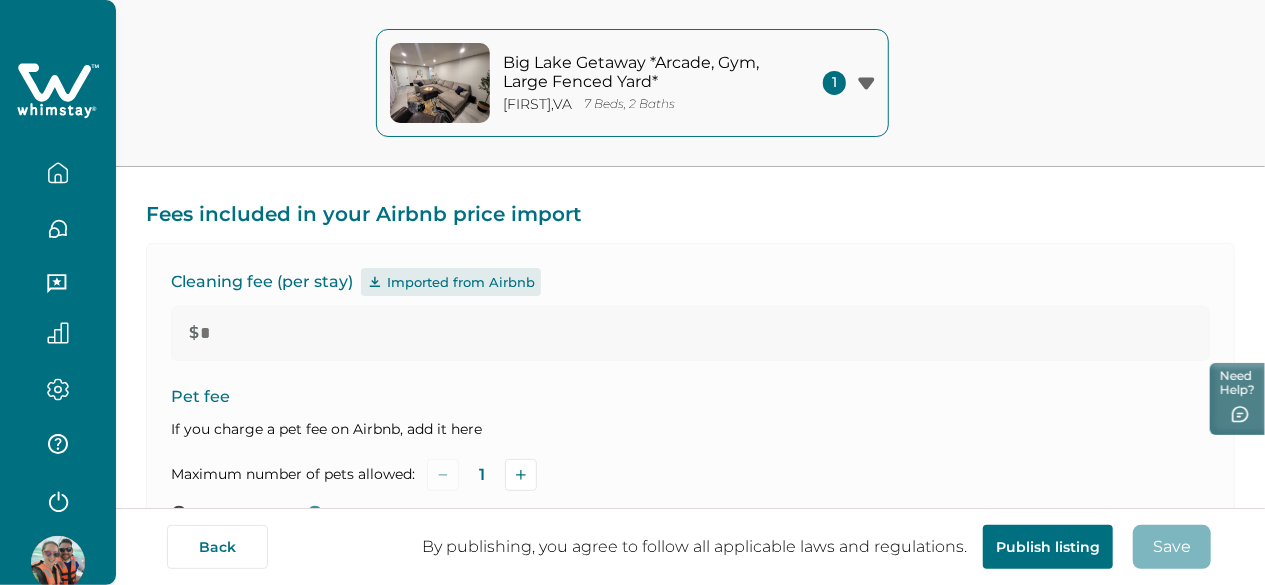 drag, startPoint x: 632, startPoint y: 345, endPoint x: 742, endPoint y: 574, distance: 254.04921 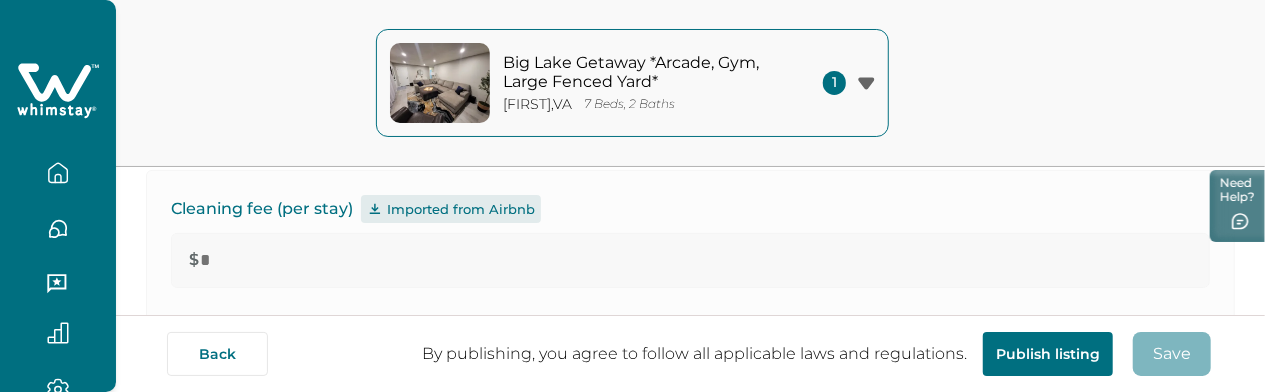 scroll, scrollTop: 197, scrollLeft: 0, axis: vertical 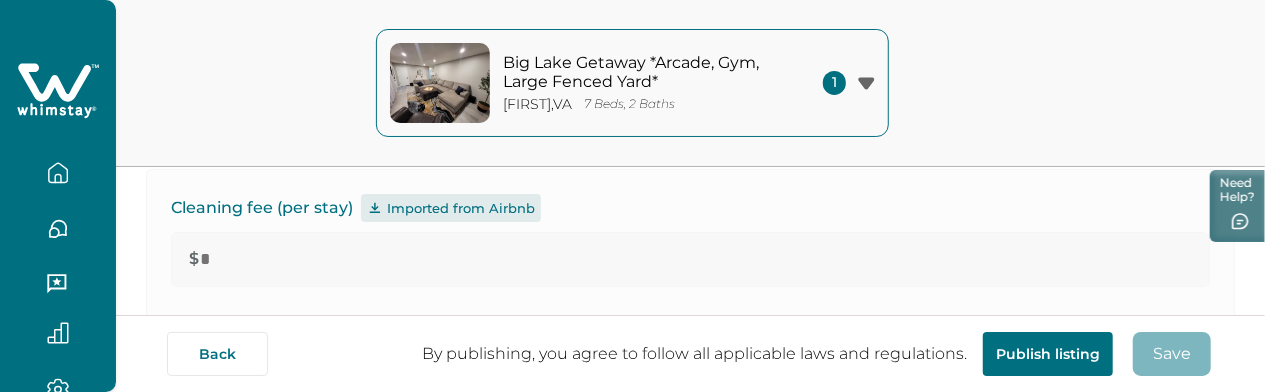click on "Cleaning fee (per stay) Imported from Airbnb" at bounding box center (690, 208) 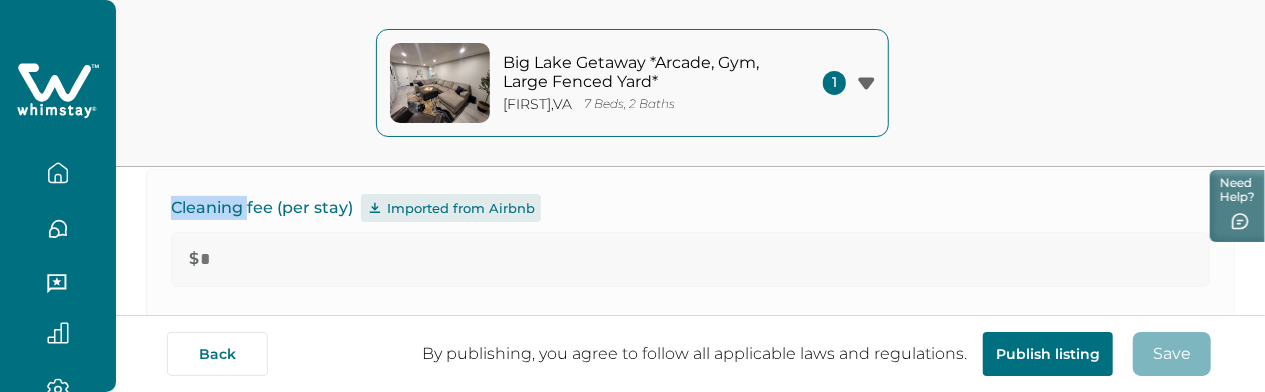 click on "Cleaning fee (per stay) Imported from Airbnb" at bounding box center (690, 208) 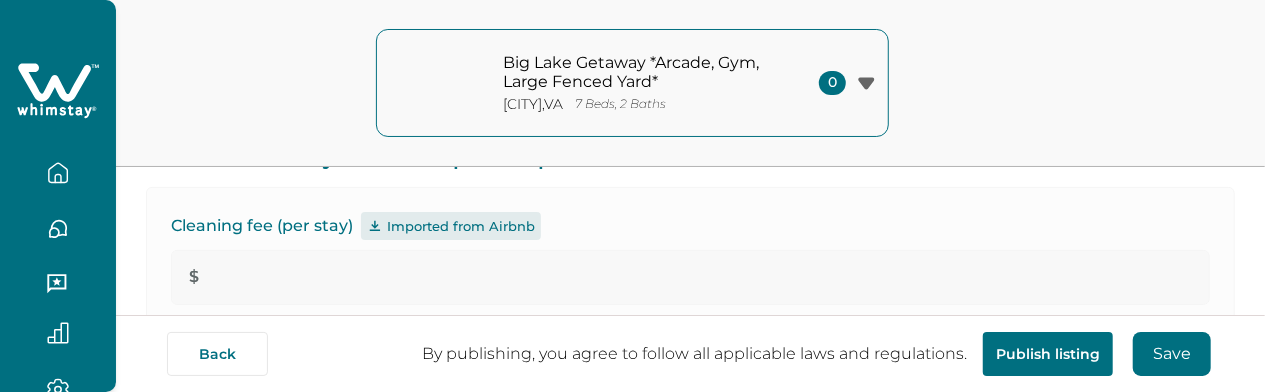 scroll, scrollTop: 179, scrollLeft: 0, axis: vertical 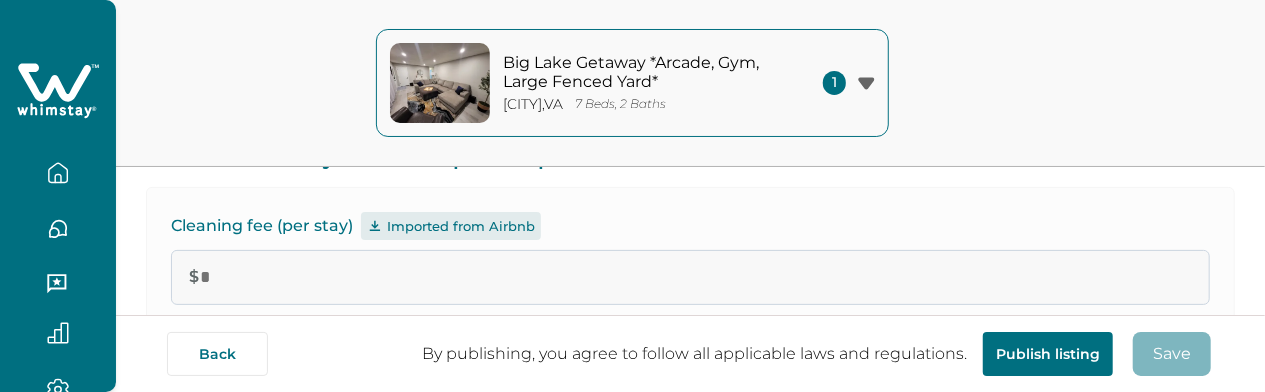 type on "*" 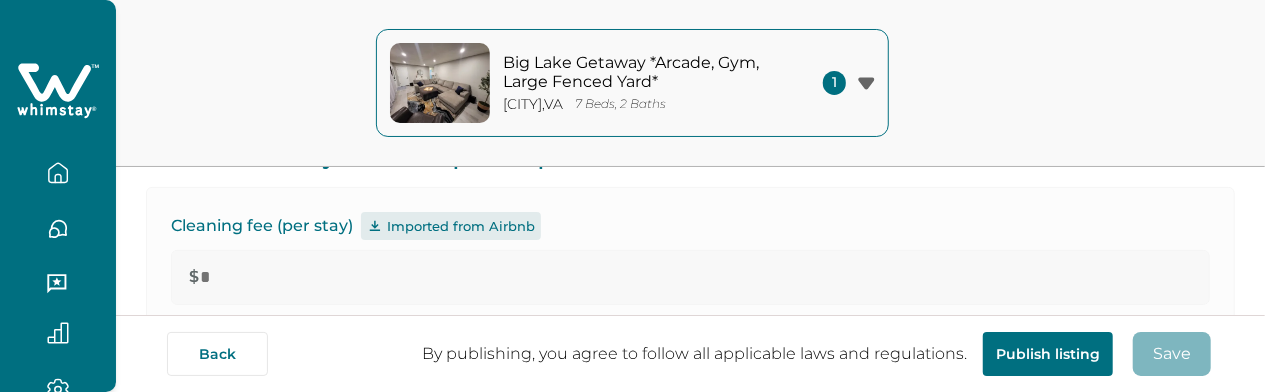 scroll, scrollTop: 0, scrollLeft: 0, axis: both 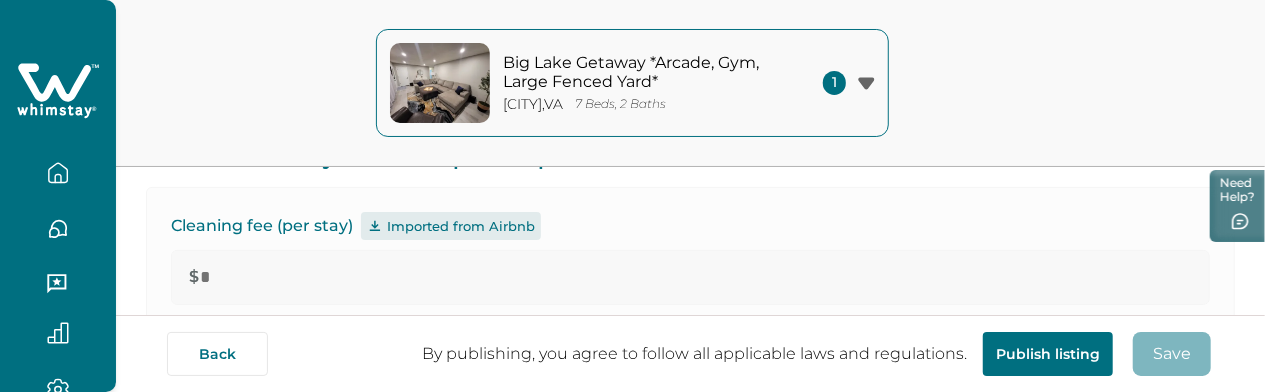 click 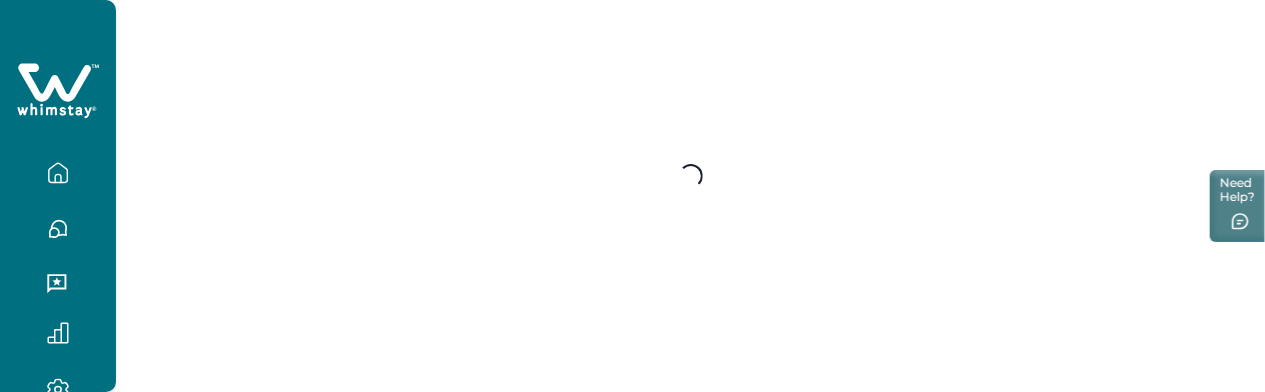 scroll, scrollTop: 0, scrollLeft: 0, axis: both 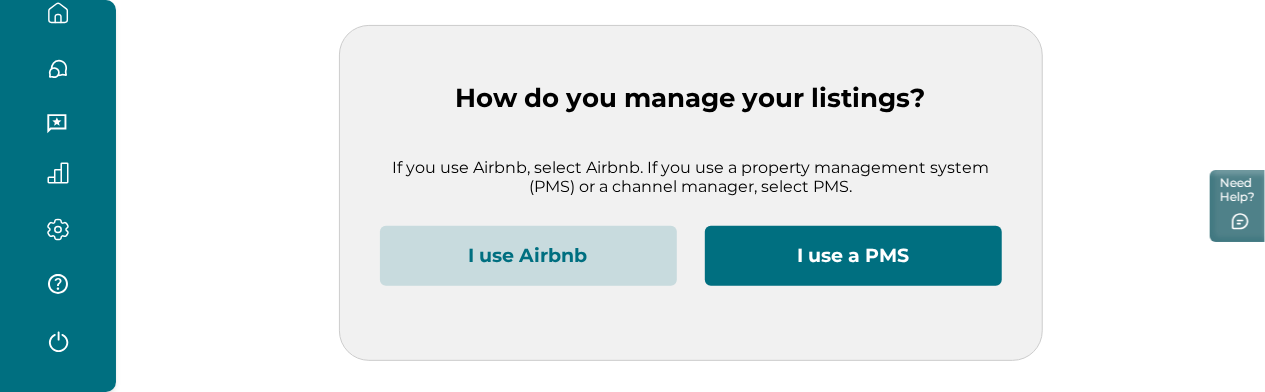 click on "I use a PMS" at bounding box center [853, 256] 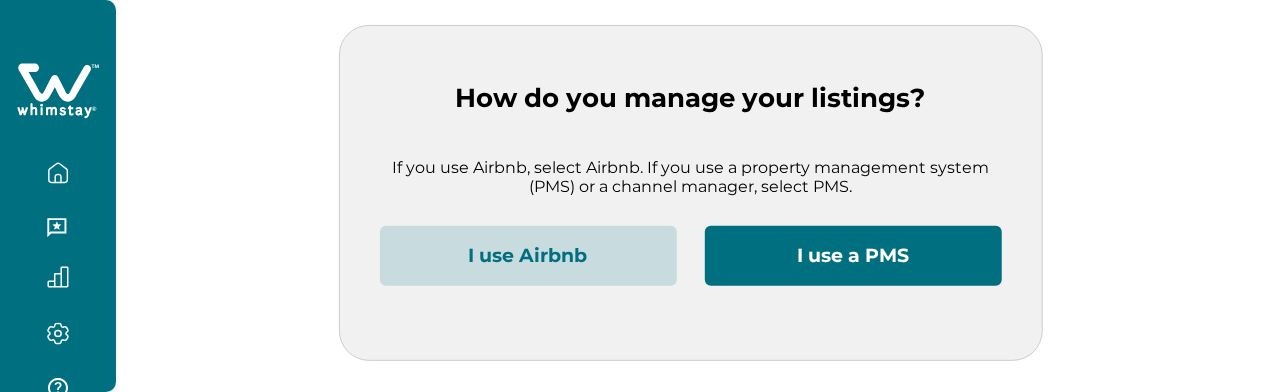 scroll, scrollTop: 0, scrollLeft: 0, axis: both 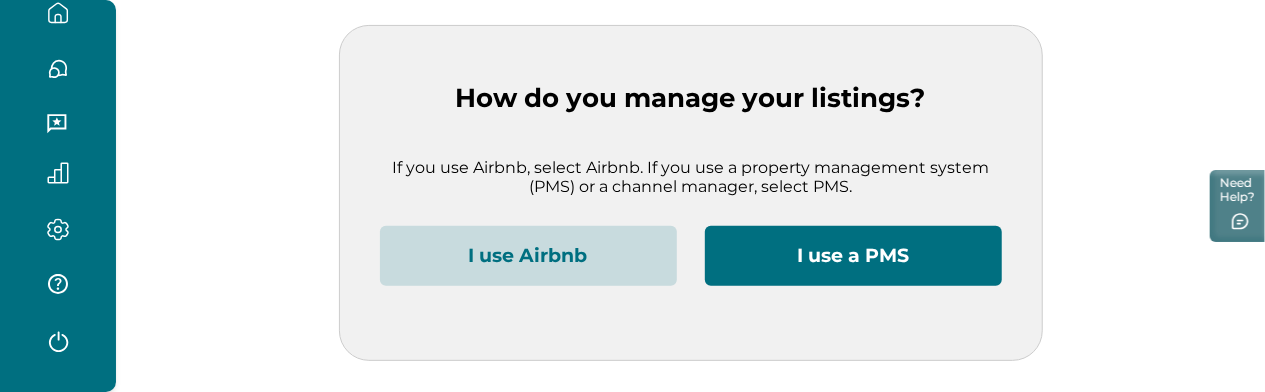 click at bounding box center [58, 340] 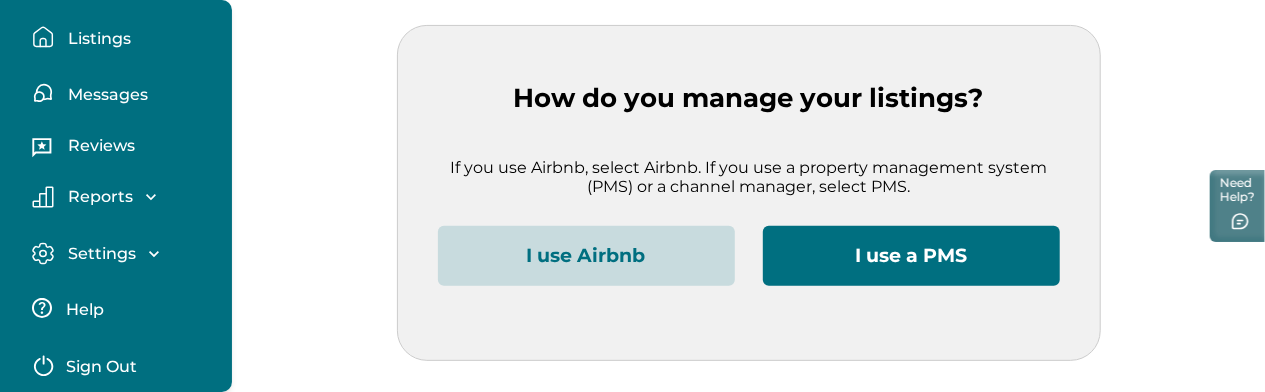scroll, scrollTop: 0, scrollLeft: 0, axis: both 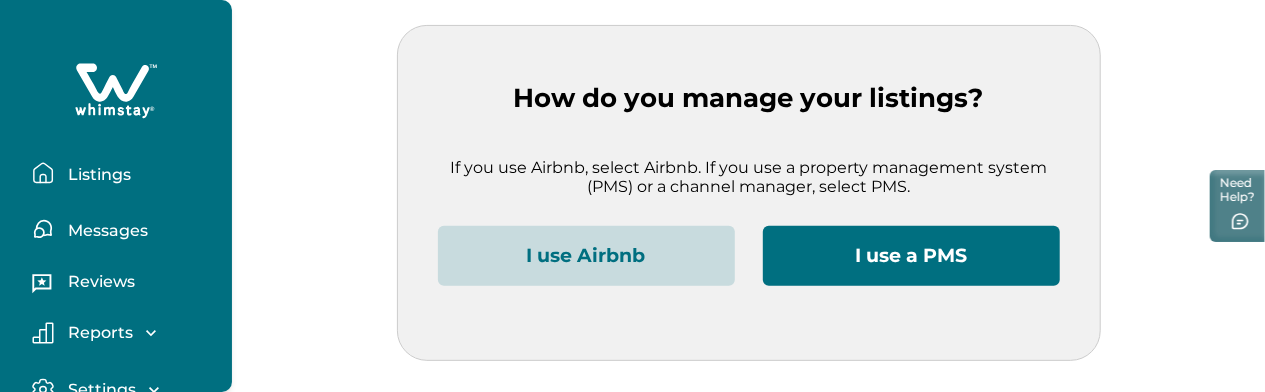 click on "Listings" at bounding box center [96, 175] 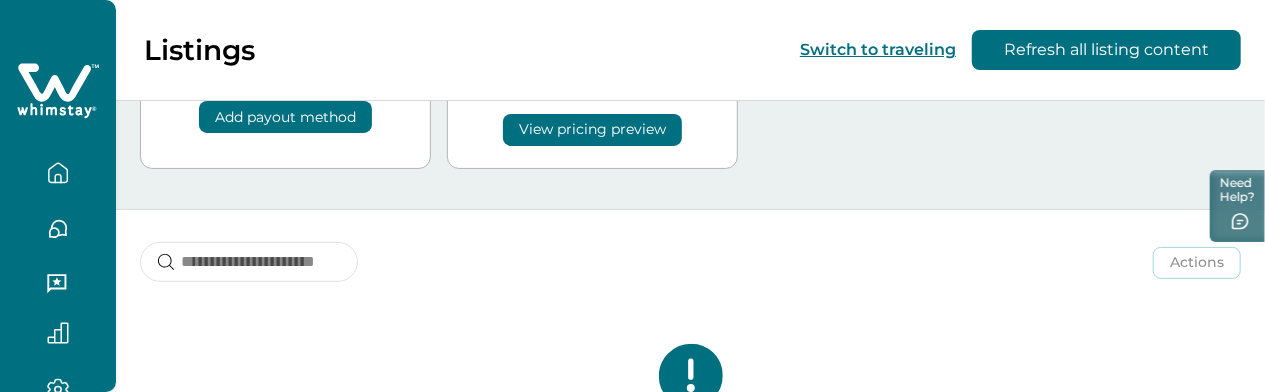 scroll, scrollTop: 0, scrollLeft: 0, axis: both 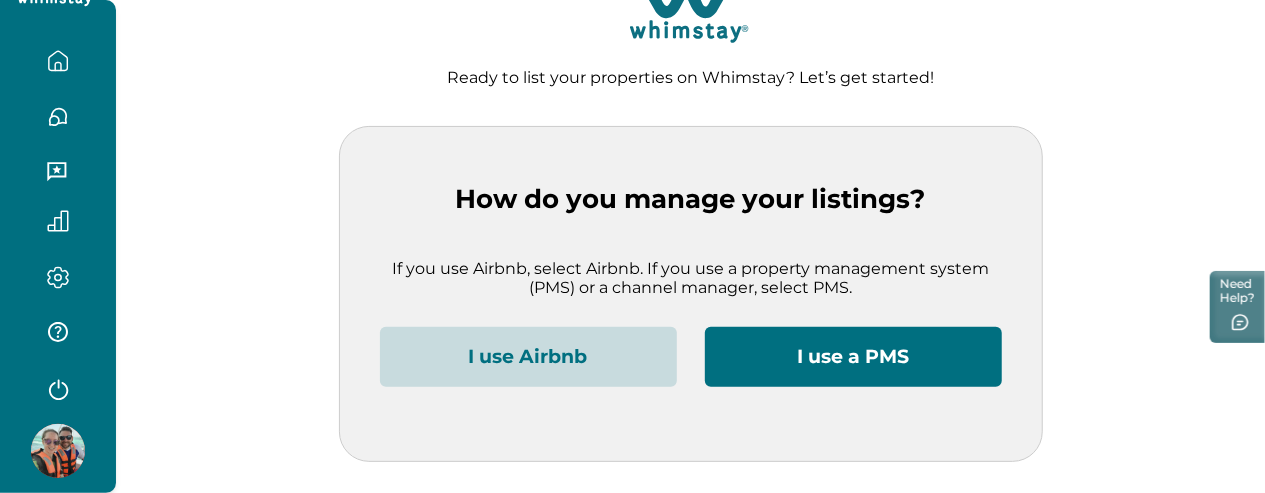 click at bounding box center [58, 451] 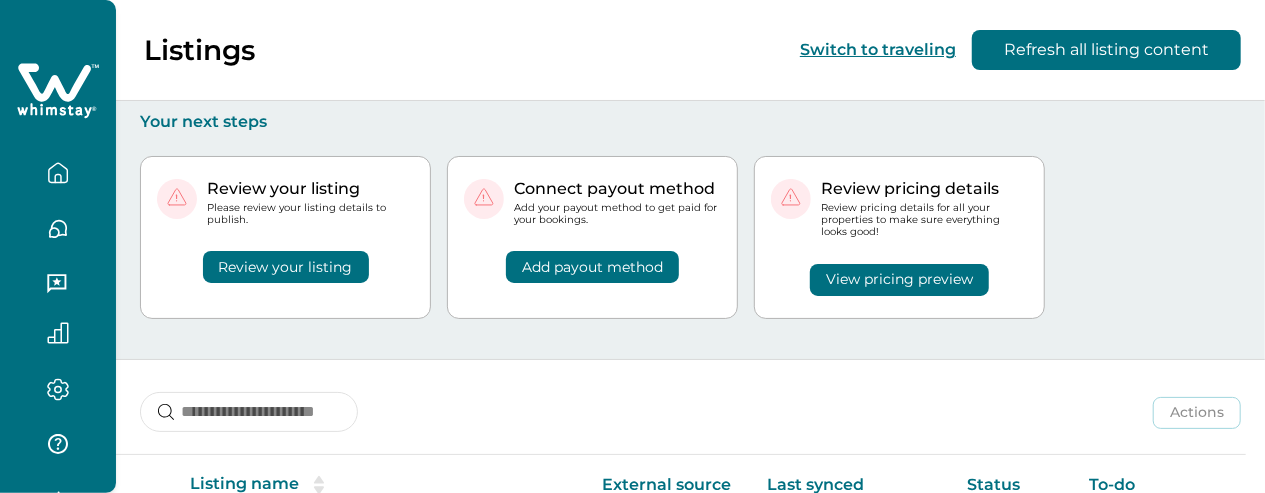 scroll, scrollTop: 188, scrollLeft: 0, axis: vertical 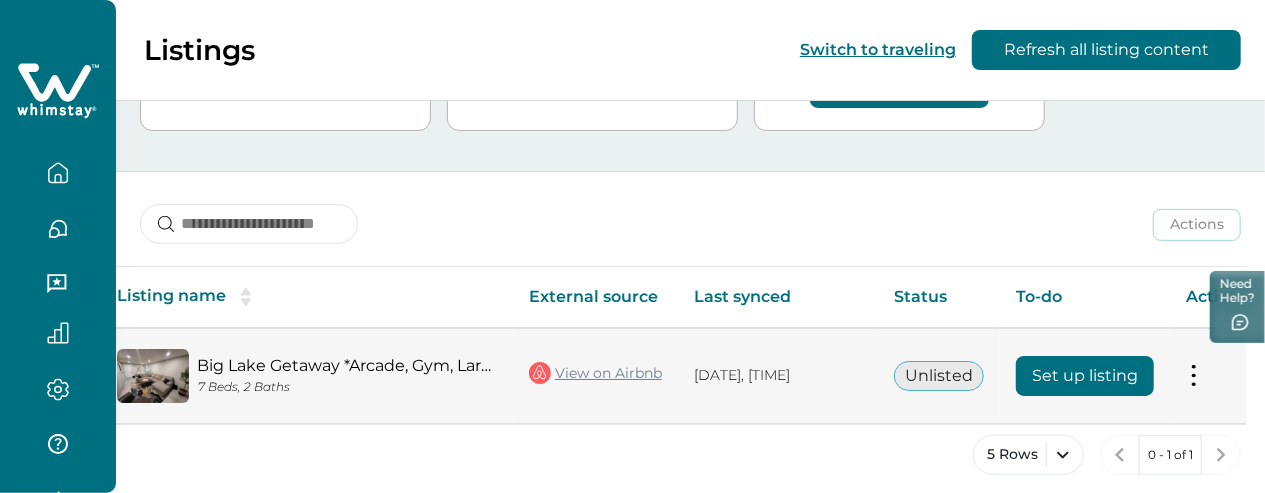 click on "Set up listing" at bounding box center [1085, 376] 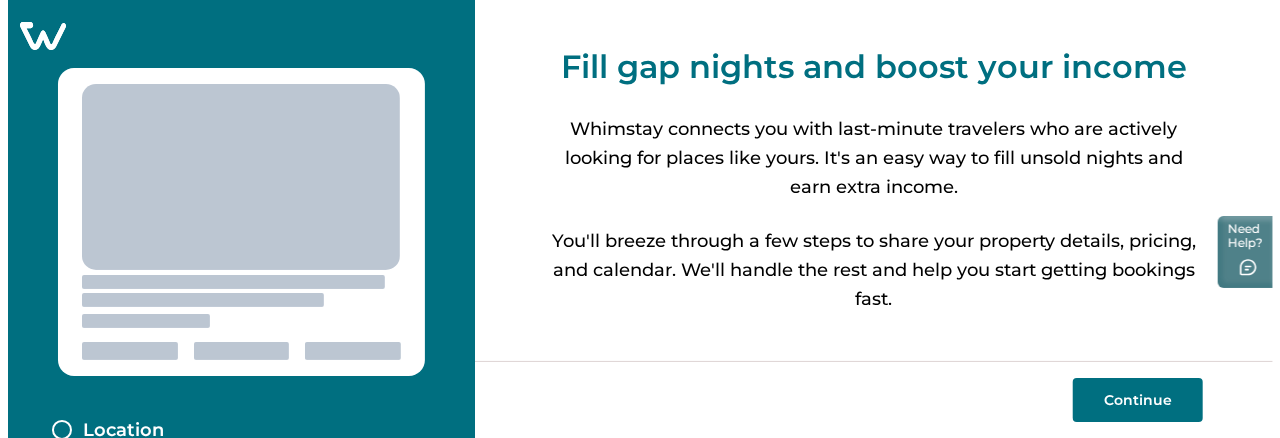 scroll, scrollTop: 0, scrollLeft: 0, axis: both 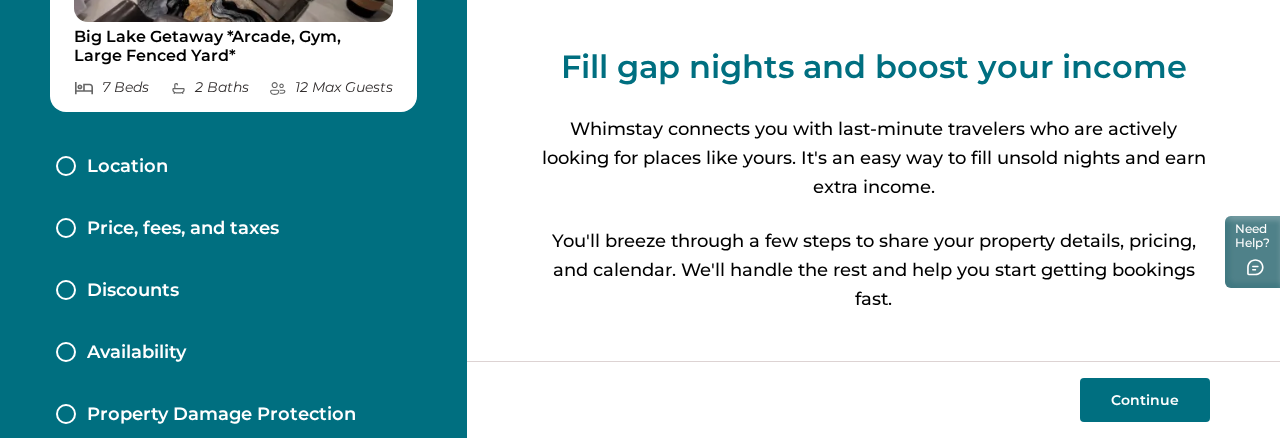 click on "Price, fees, and taxes" at bounding box center (183, 229) 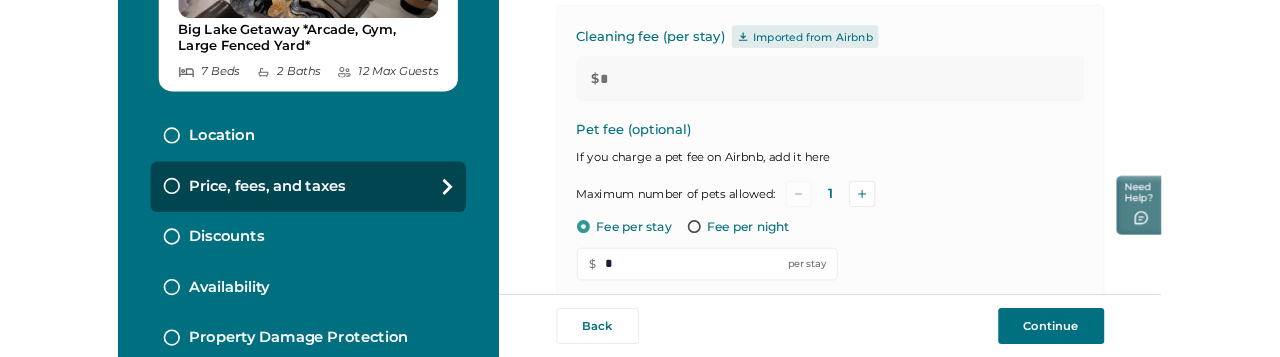 scroll, scrollTop: 478, scrollLeft: 0, axis: vertical 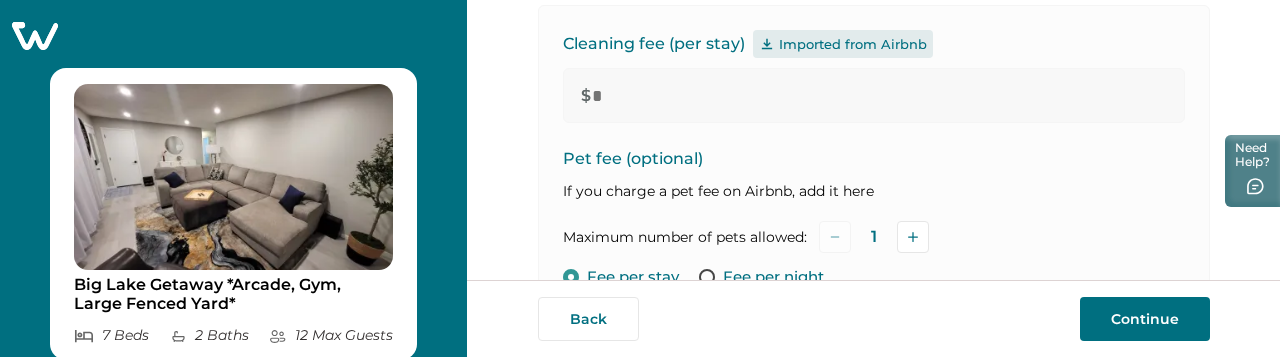 click 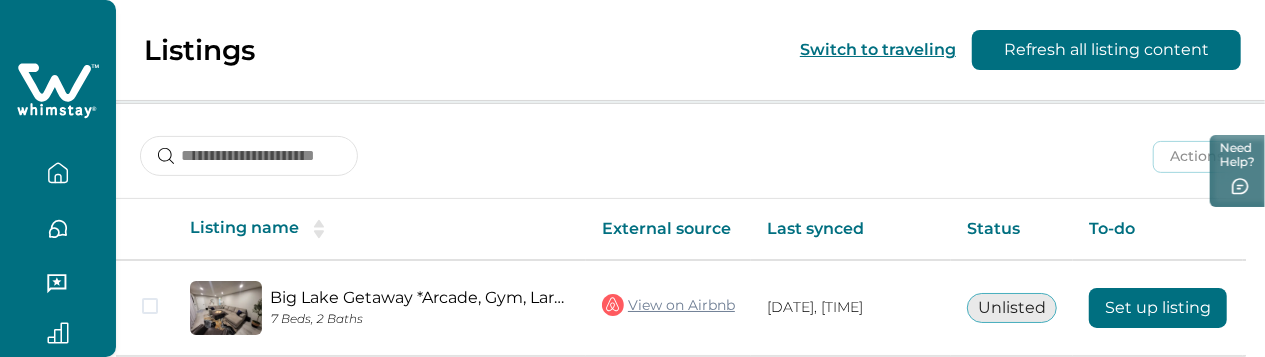 scroll, scrollTop: 324, scrollLeft: 0, axis: vertical 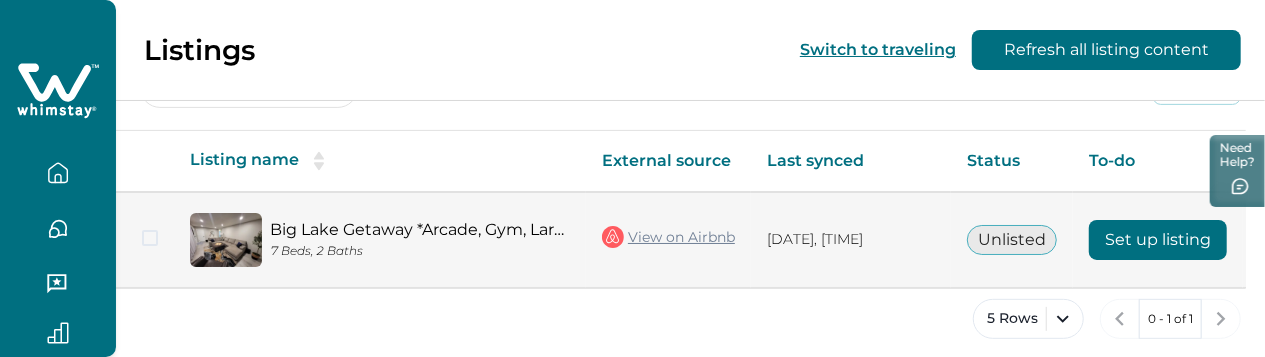 click on "Set up listing" at bounding box center [1158, 240] 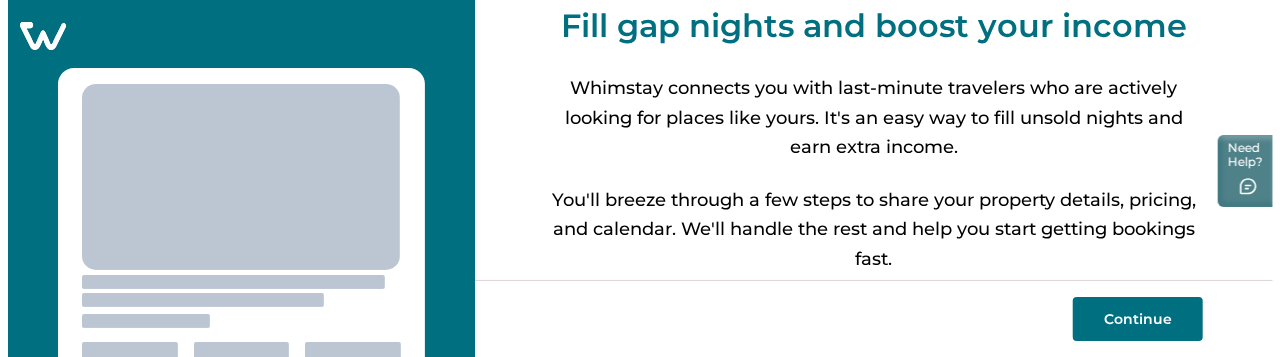 scroll, scrollTop: 0, scrollLeft: 0, axis: both 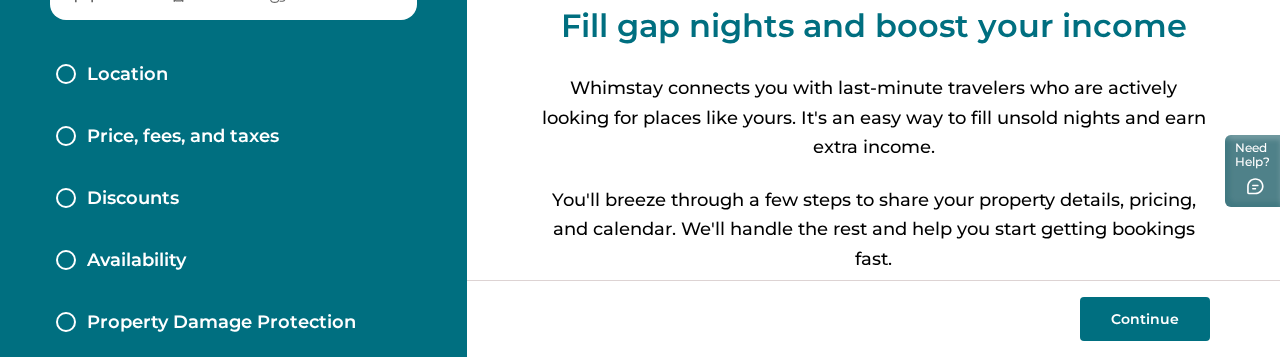 click on "Price, fees, and taxes" at bounding box center (183, 137) 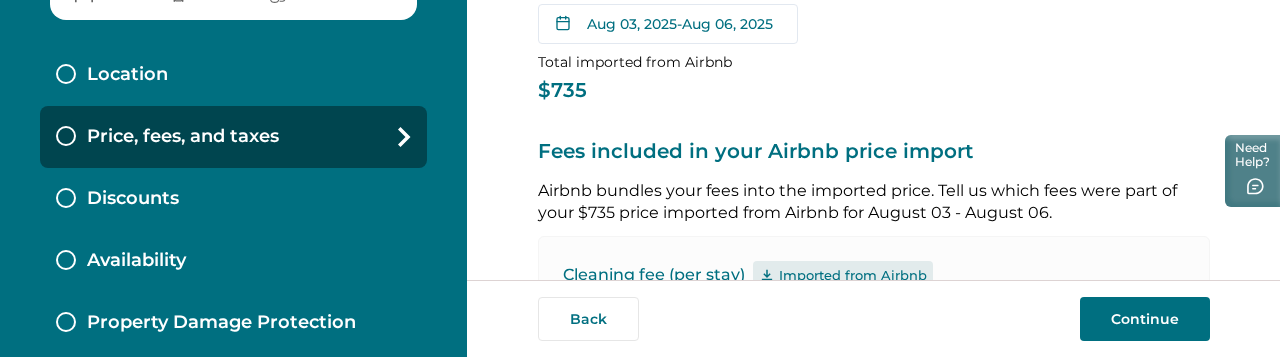 scroll, scrollTop: 427, scrollLeft: 0, axis: vertical 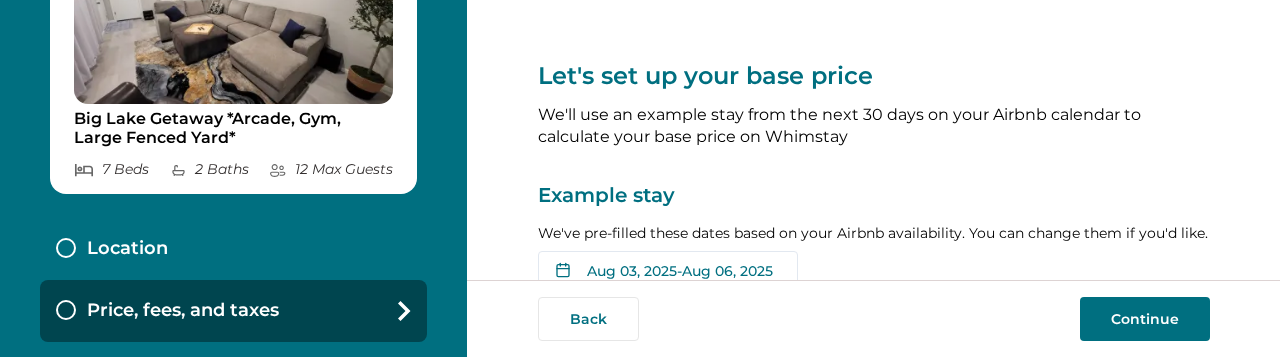 type on "*" 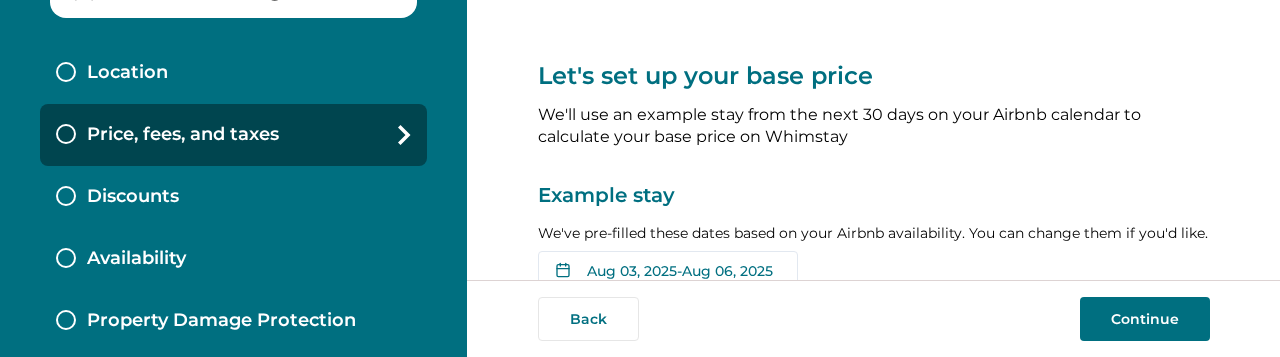 scroll, scrollTop: 350, scrollLeft: 0, axis: vertical 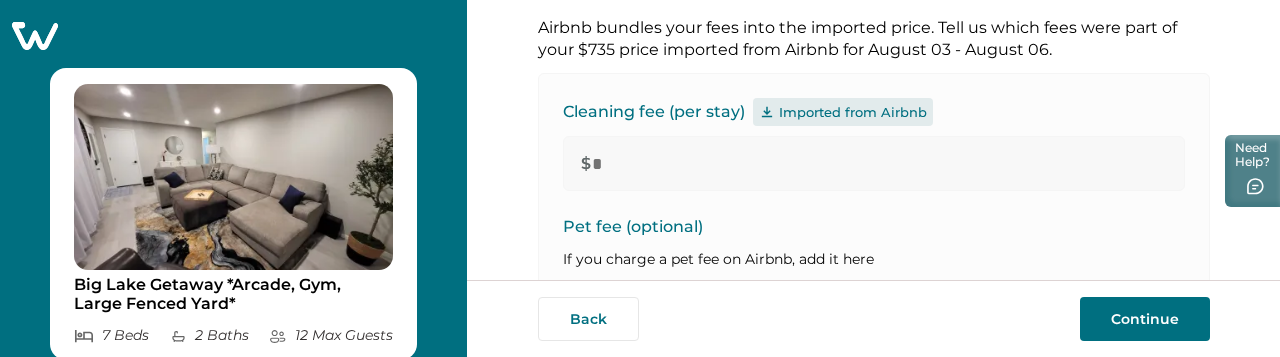 click 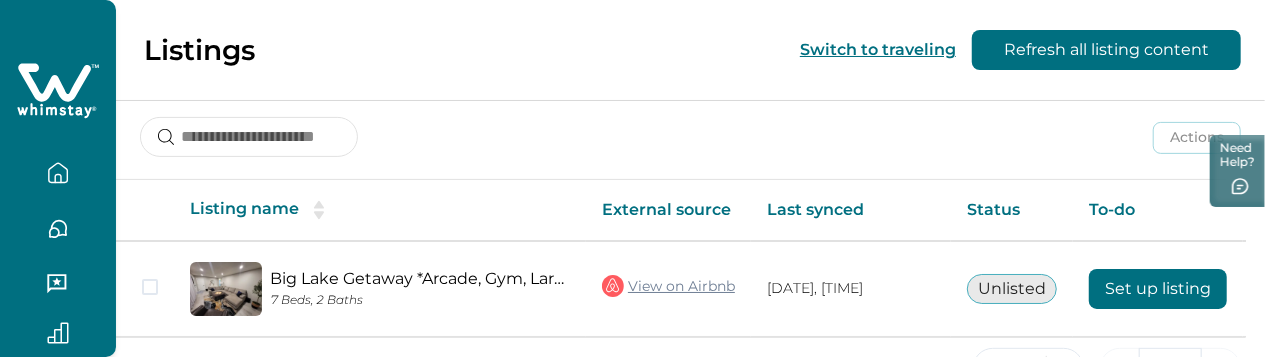 scroll, scrollTop: 269, scrollLeft: 0, axis: vertical 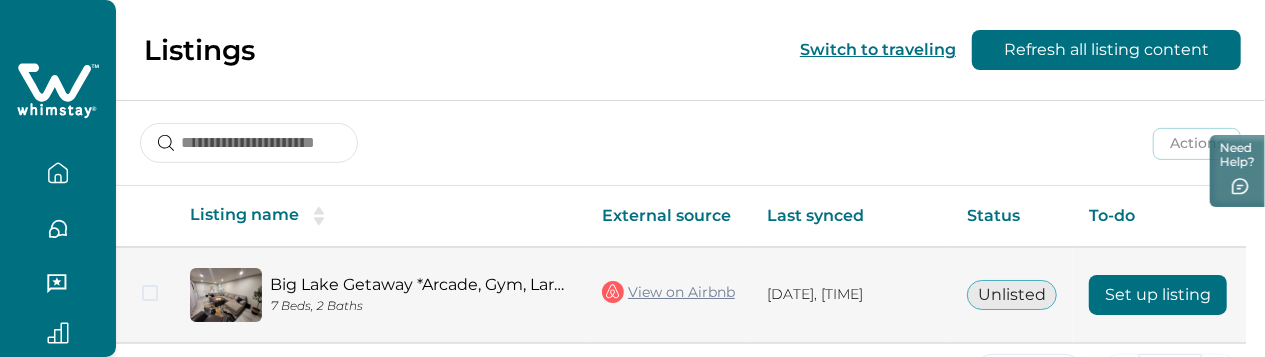 click on "Set up listing" at bounding box center [1158, 295] 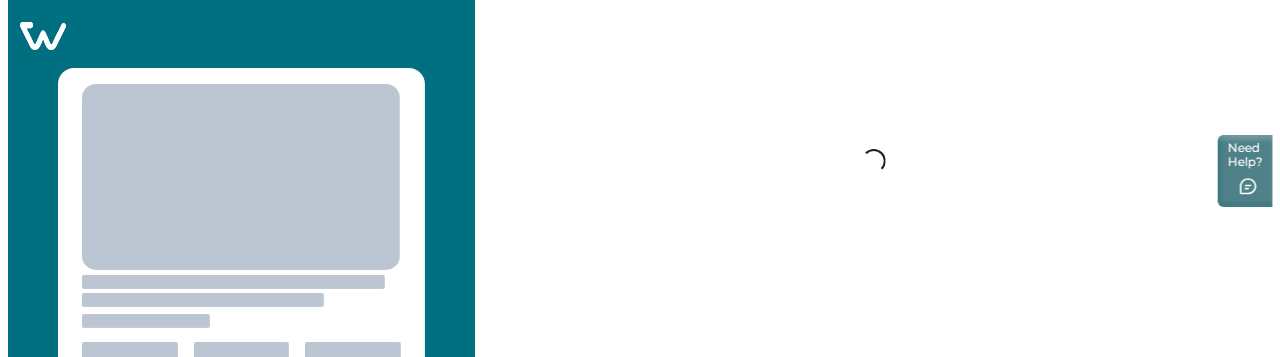 scroll, scrollTop: 0, scrollLeft: 0, axis: both 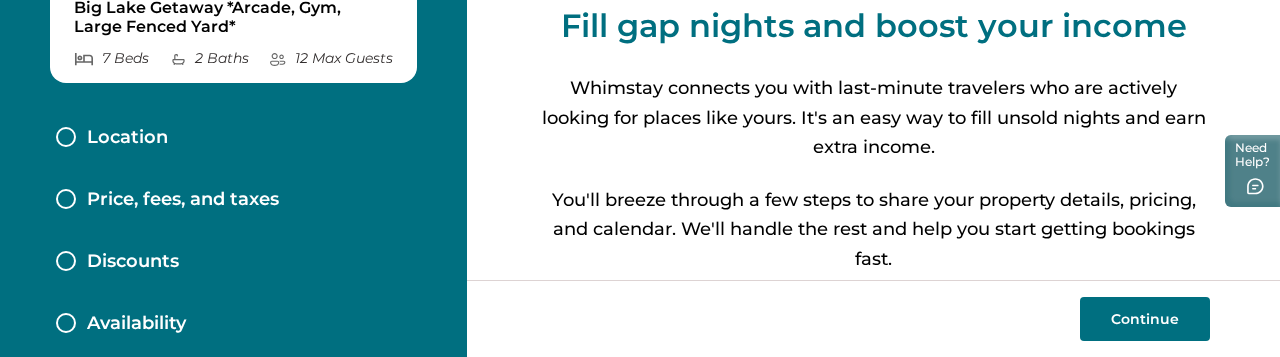 click on "Price, fees, and taxes" at bounding box center (183, 200) 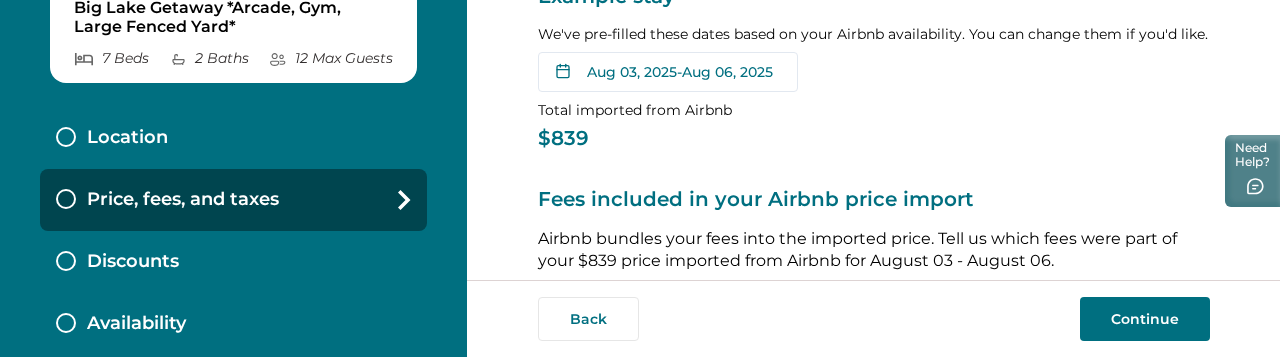 scroll, scrollTop: 180, scrollLeft: 0, axis: vertical 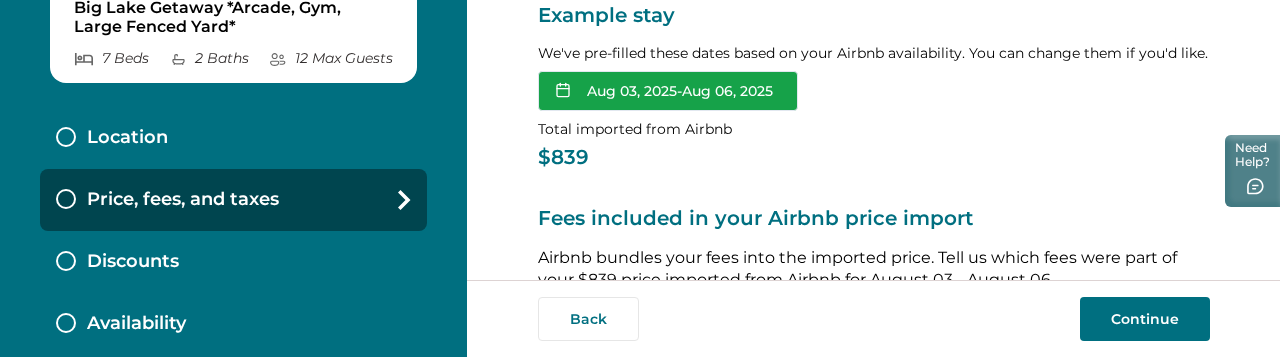 click on "Aug 03, 2025  -  Aug 06, 2025" at bounding box center [668, 91] 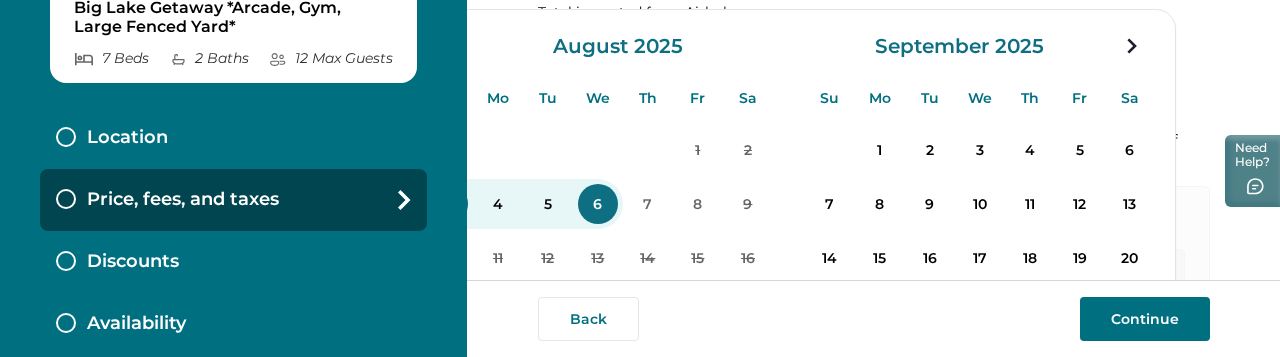 scroll, scrollTop: 301, scrollLeft: 0, axis: vertical 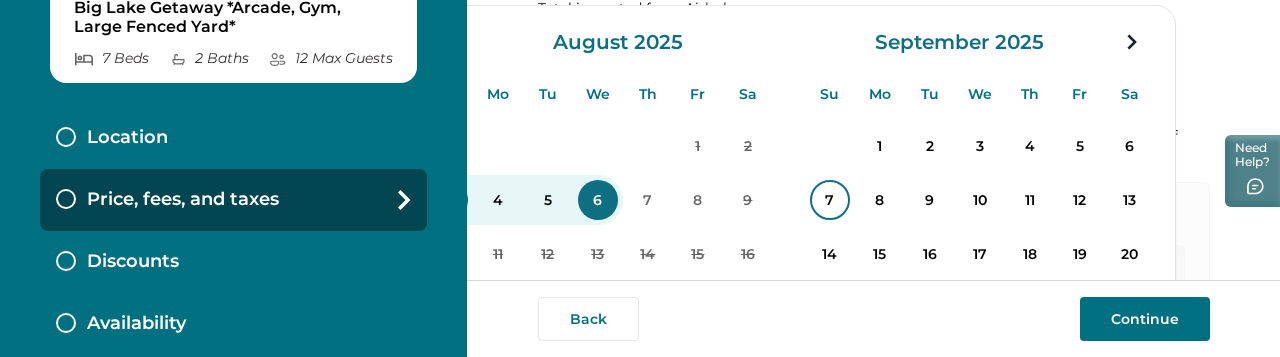 click on "7" at bounding box center (830, 200) 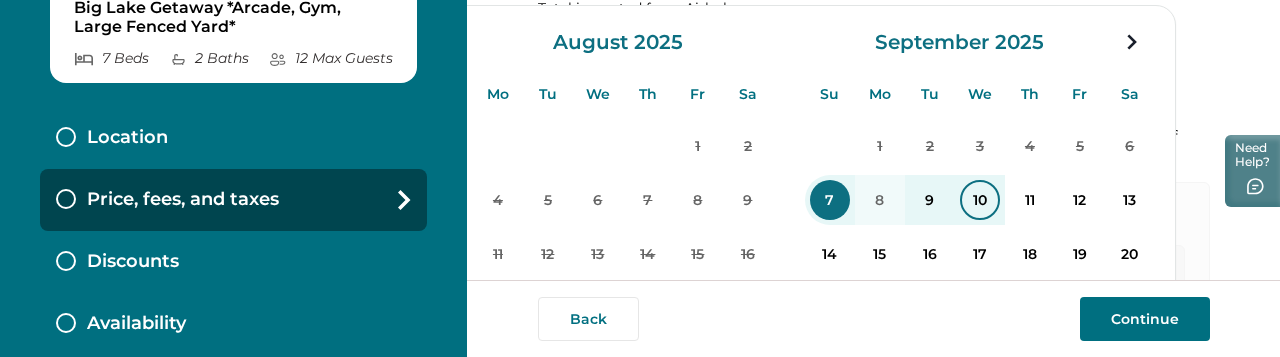 click on "10" at bounding box center (980, 200) 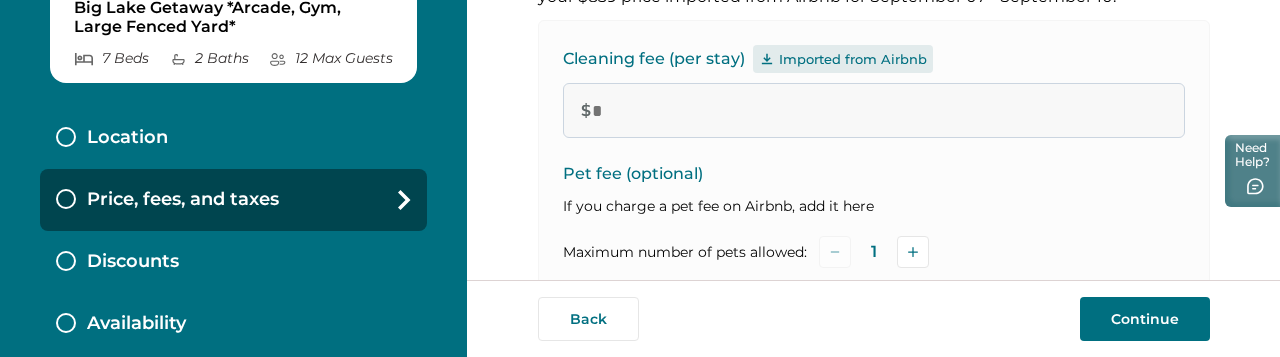 scroll, scrollTop: 468, scrollLeft: 0, axis: vertical 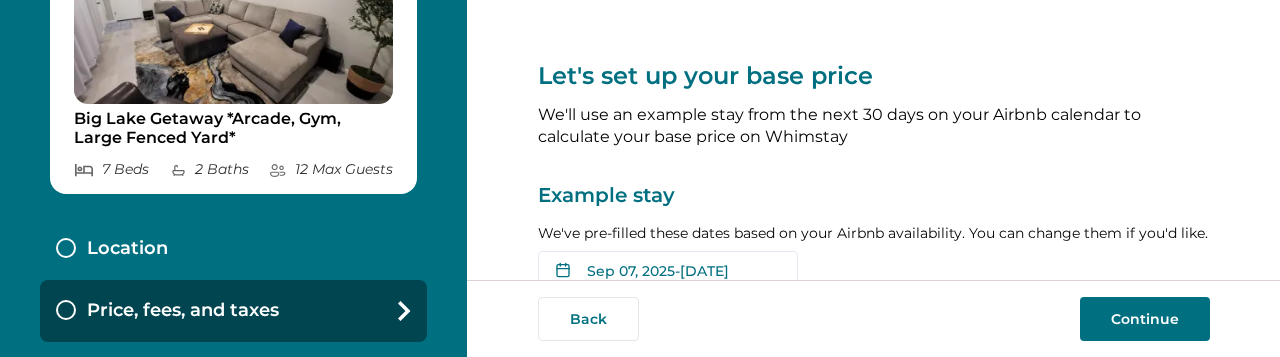 type on "*" 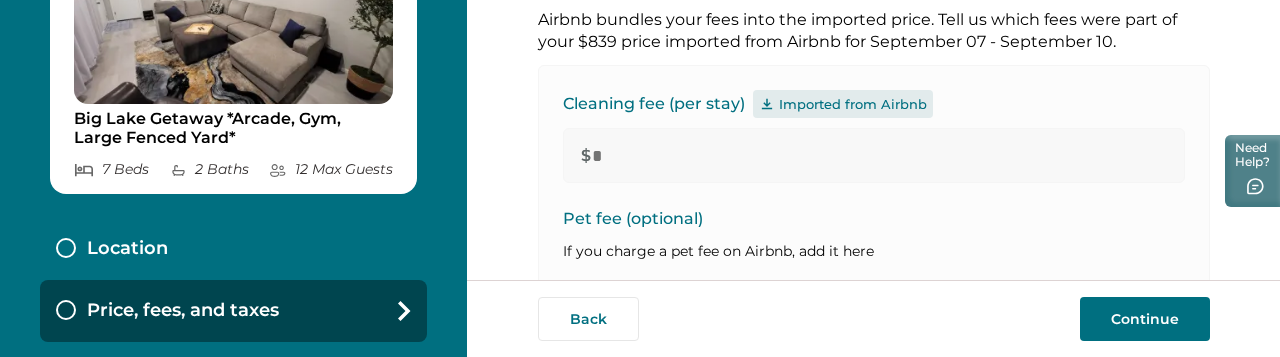 scroll, scrollTop: 419, scrollLeft: 0, axis: vertical 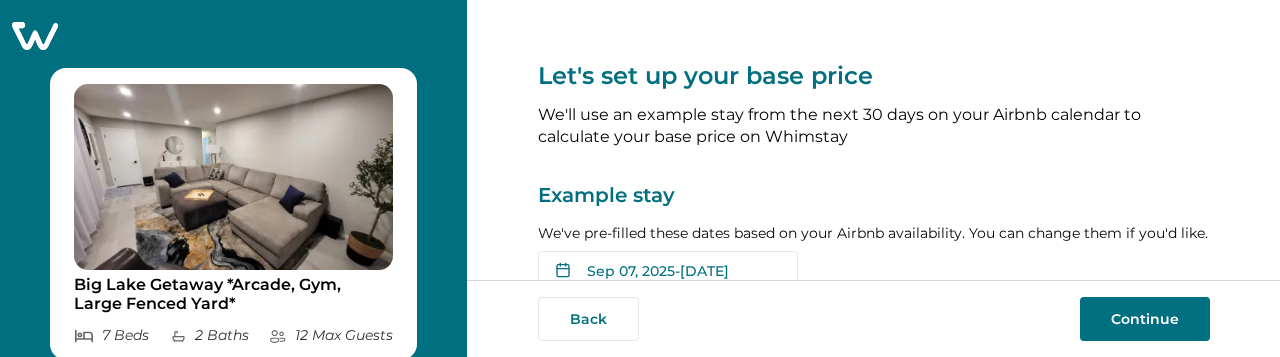 type on "*" 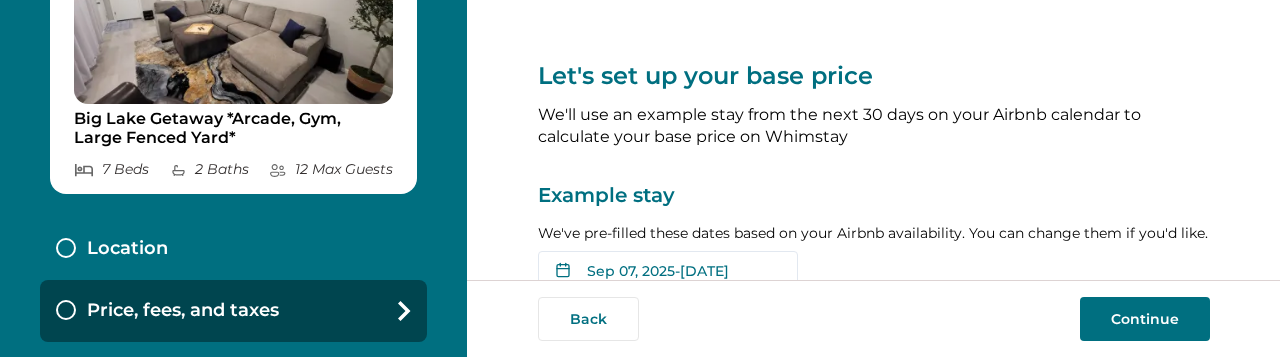 scroll, scrollTop: 0, scrollLeft: 0, axis: both 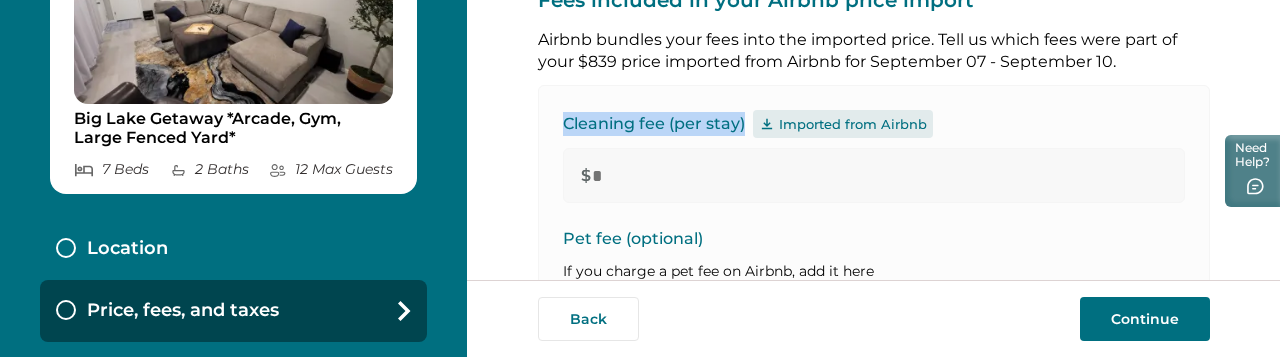 drag, startPoint x: 557, startPoint y: 126, endPoint x: 734, endPoint y: 125, distance: 177.00282 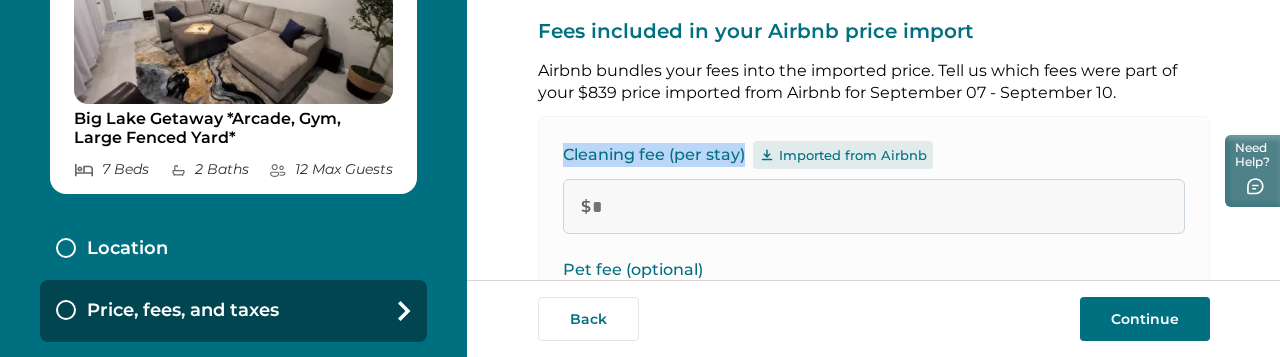 scroll, scrollTop: 366, scrollLeft: 0, axis: vertical 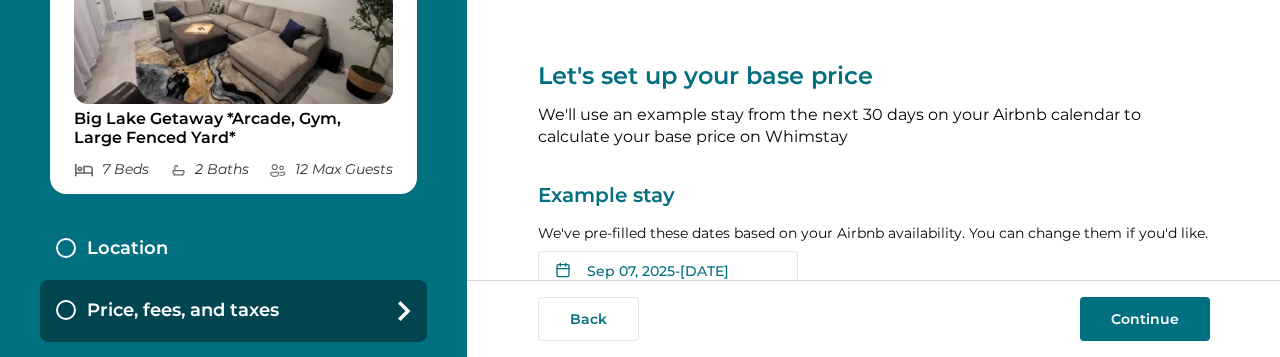 type on "*" 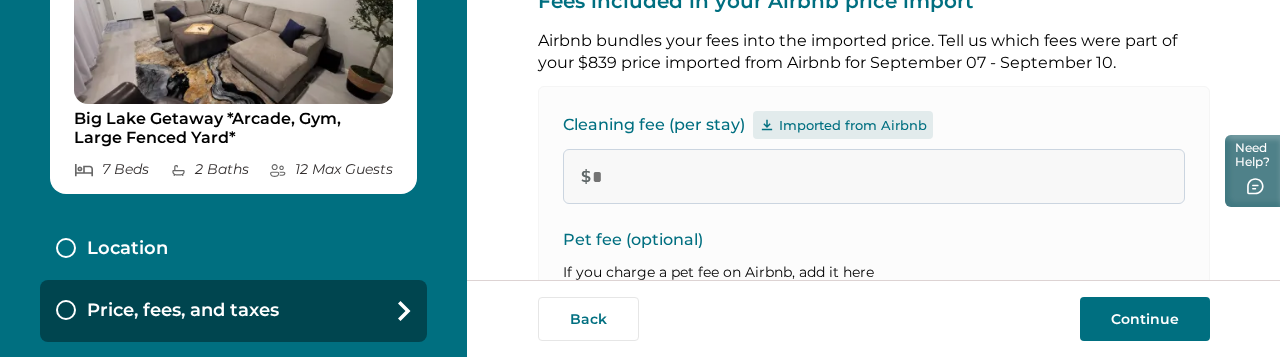 scroll, scrollTop: 403, scrollLeft: 0, axis: vertical 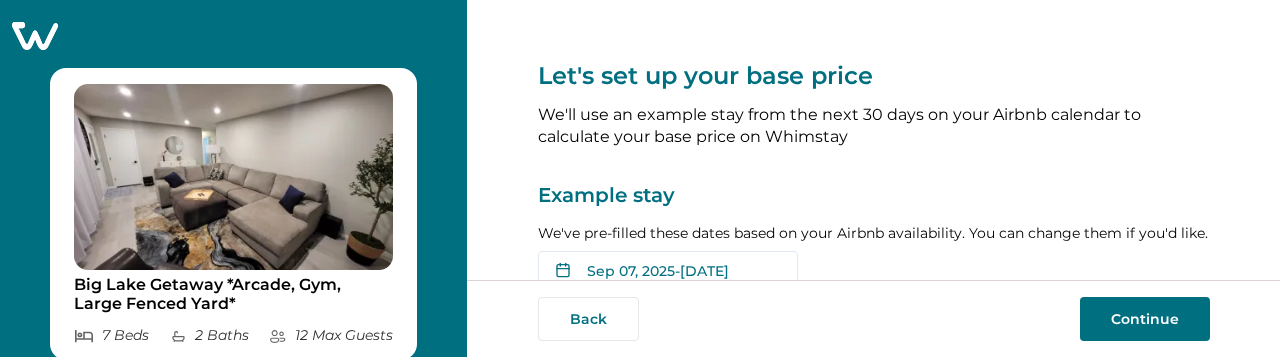 type on "*" 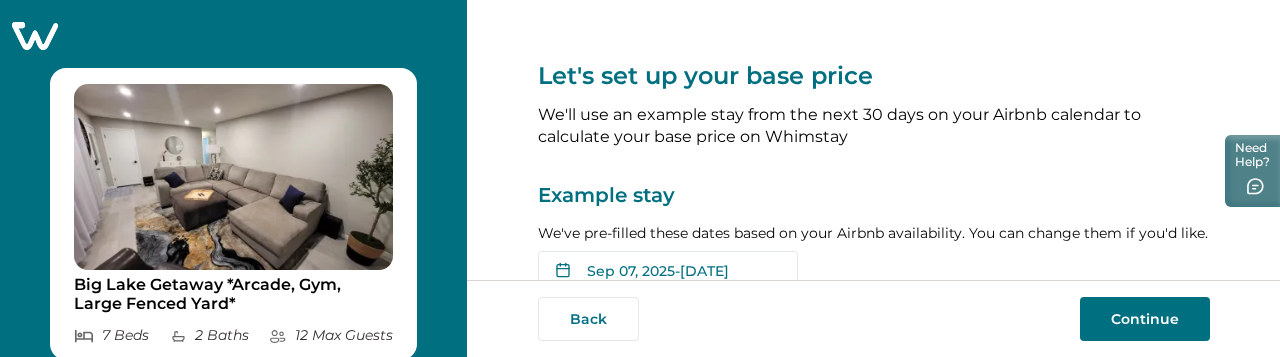 scroll, scrollTop: 166, scrollLeft: 0, axis: vertical 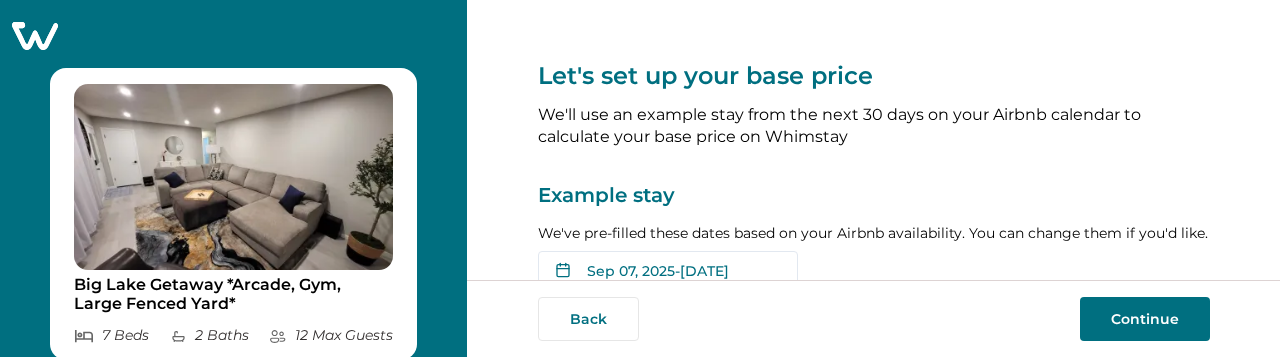 type on "*" 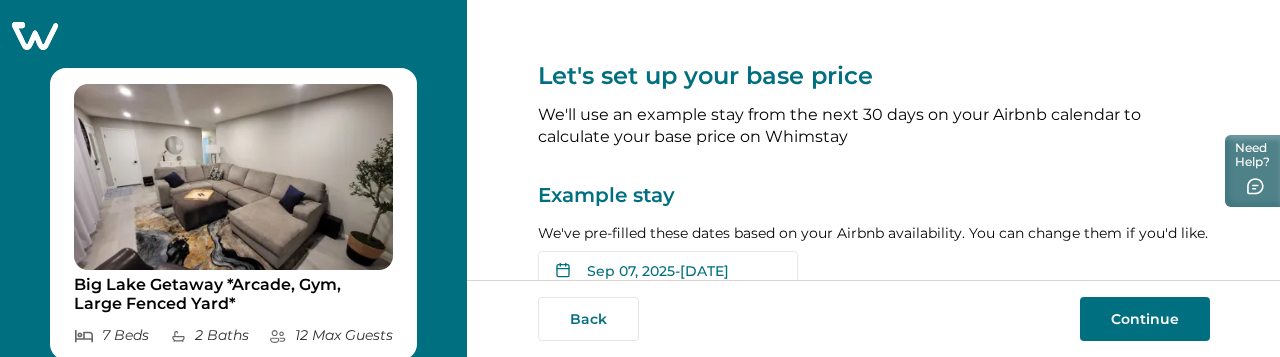 scroll, scrollTop: 0, scrollLeft: 0, axis: both 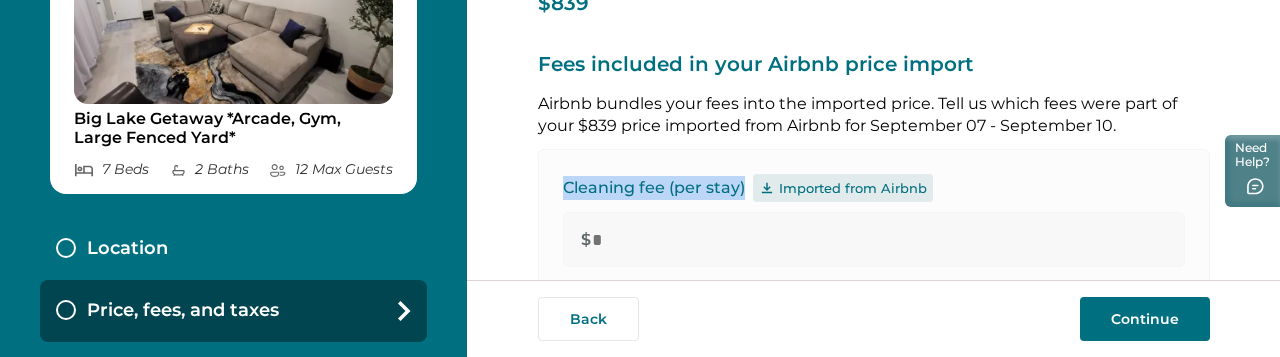 drag, startPoint x: 555, startPoint y: 184, endPoint x: 734, endPoint y: 191, distance: 179.13683 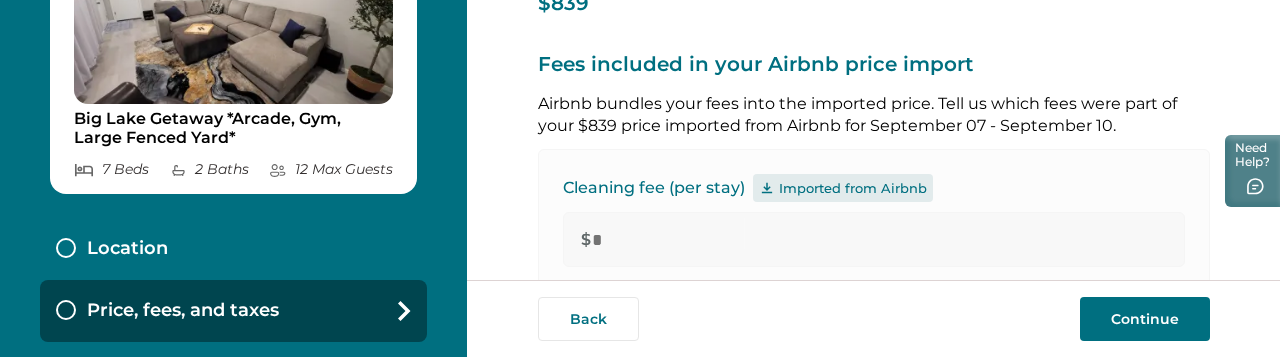 click on "Let's set up your base price We'll use an example stay from the next 30 days on your Airbnb calendar to calculate your base price on Whimstay Example stay We've pre-filled these dates based on your Airbnb availability. You can change them if you'd like. Sep 07, 2025  -  Sep 10, 2025 Su Mo Tu We Th Fr Sa Su Mo Tu We Th Fr Sa August 2025 Su Mo Tu We Th Fr Sa 1 2 3 4 5 6 7 8 9 10 11 12 13 14 15 16 17 18 19 20 21 22 23 24 25 26 27 28 29 30 31 September 2025 Su Mo Tu We Th Fr Sa 1 2 3 4 5 6 7 8 9 10 11 12 13 14 15 16 17 18 19 20 21 22 23 24 25 26 27 28 29 30 Clear dates Minimum nights vary Total imported from Airbnb $839 Fees included in your Airbnb price import Airbnb bundles your fees into the imported price. Tell us which fees
were part of your $839 price imported from Airbnb for September 07 - September 10. Cleaning fee (per stay) Imported from Airbnb $ * Pet fee (optional) If you charge a pet fee on Airbnb, add it here Maximum number of pets allowed: 1 Fee per stay Fee per night $ * per stay 1 $ * *" at bounding box center (873, 140) 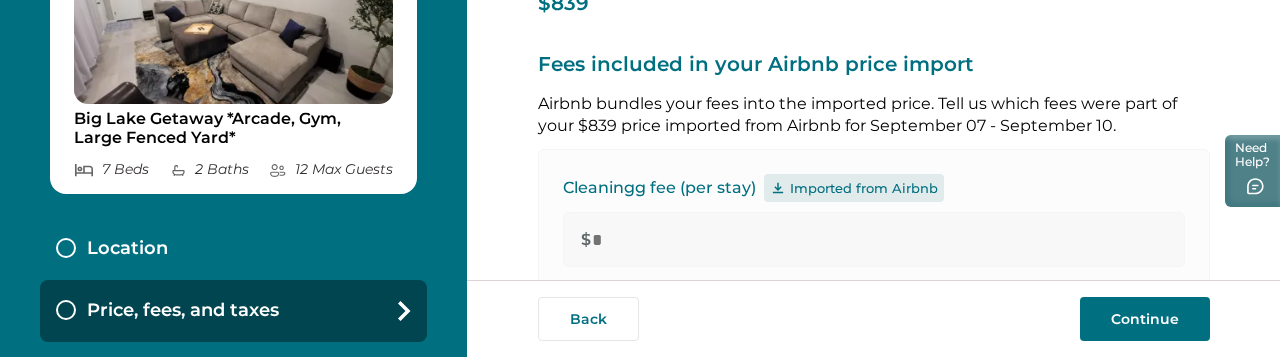 type on "***" 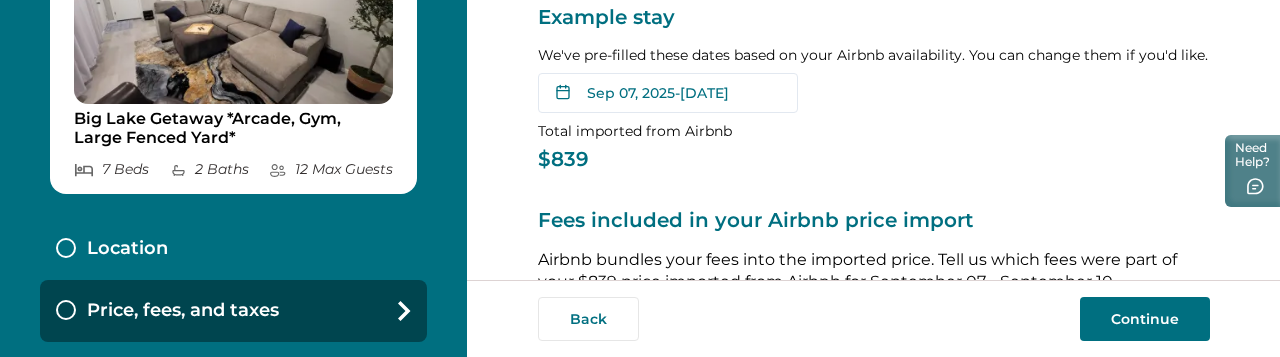 scroll, scrollTop: 179, scrollLeft: 0, axis: vertical 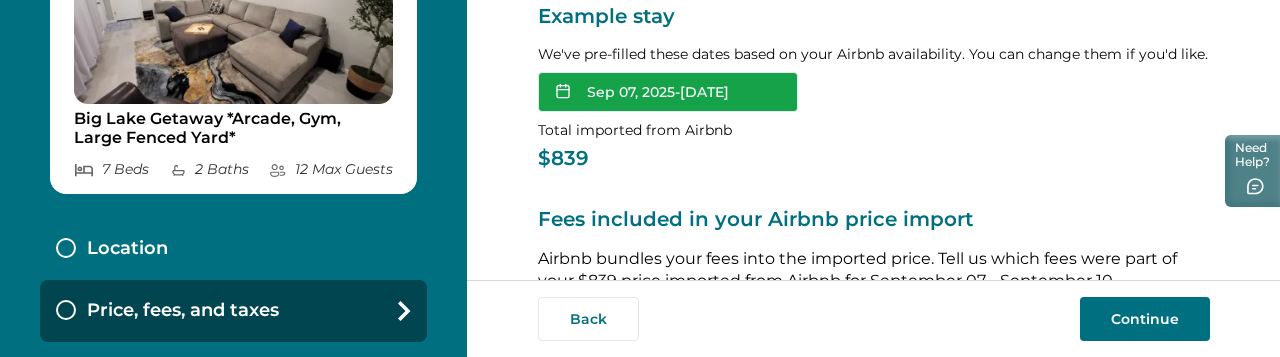 click on "Sep 07, 2025  -  Sep 10, 2025" at bounding box center [668, 92] 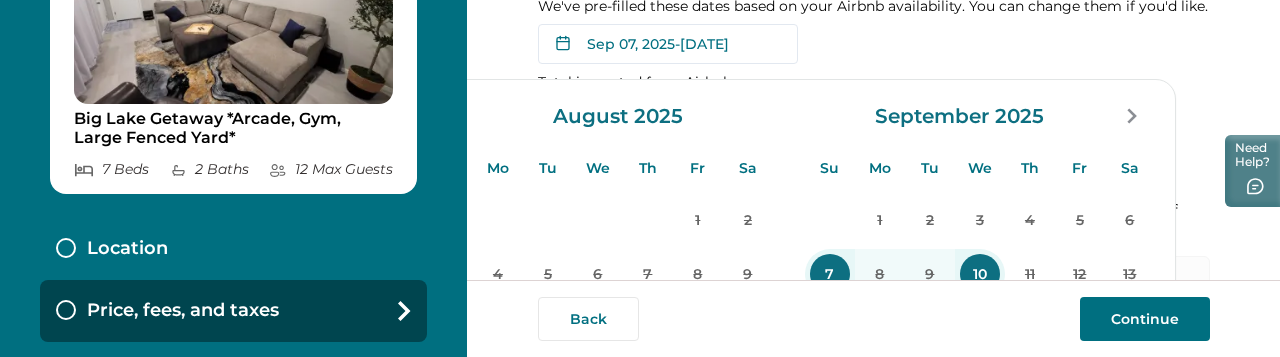 scroll, scrollTop: 187, scrollLeft: 0, axis: vertical 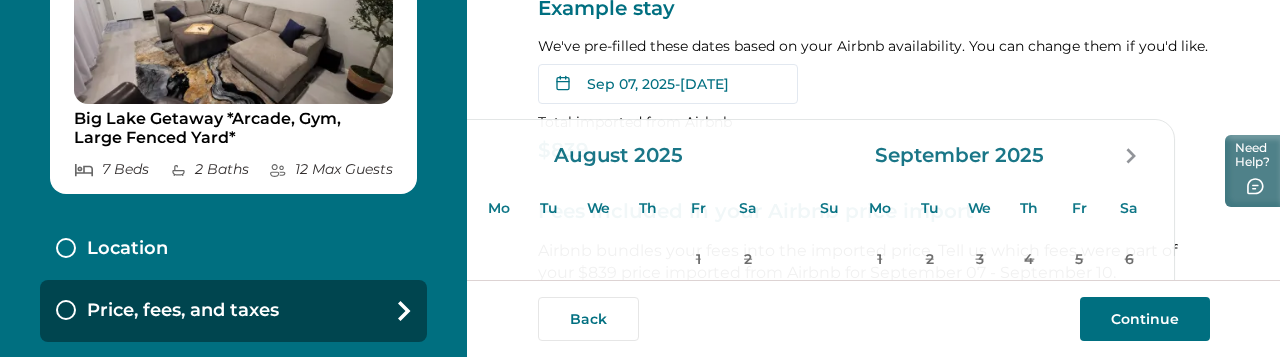 click on "Sep 07, 2025  -  Sep 10, 2025 Su Mo Tu We Th Fr Sa Su Mo Tu We Th Fr Sa August 2025 Su Mo Tu We Th Fr Sa 1 2 3 4 5 6 7 8 9 10 11 12 13 14 15 16 17 18 19 20 21 22 23 24 25 26 27 28 29 30 31 September 2025 Su Mo Tu We Th Fr Sa 1 2 3 4 5 6 7 8 9 10 11 12 13 14 15 16 17 18 19 20 21 22 23 24 25 26 27 28 29 30 Clear dates Minimum nights vary" at bounding box center (874, 84) 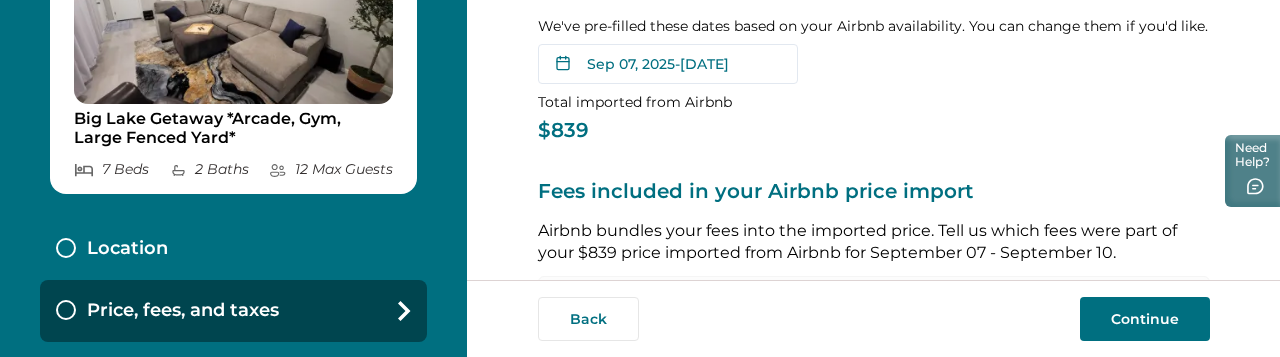 scroll, scrollTop: 209, scrollLeft: 0, axis: vertical 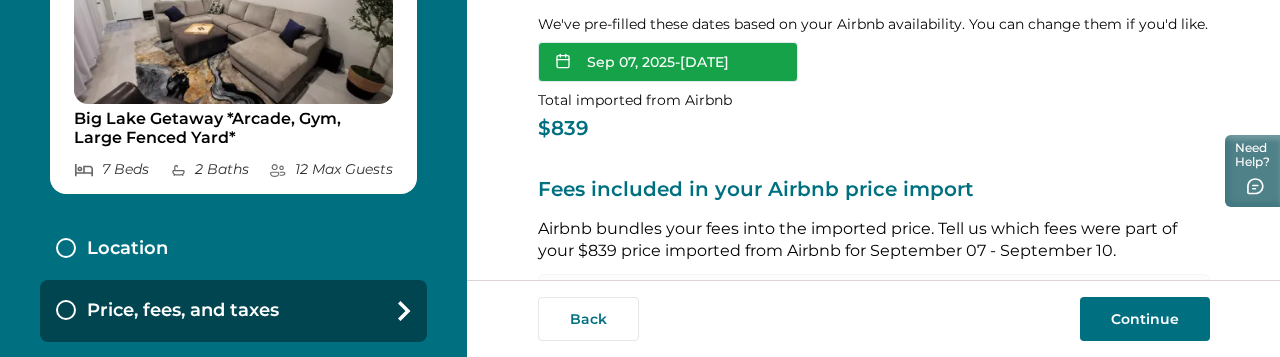 click on "Sep 07, 2025  -  Sep 10, 2025" at bounding box center [668, 62] 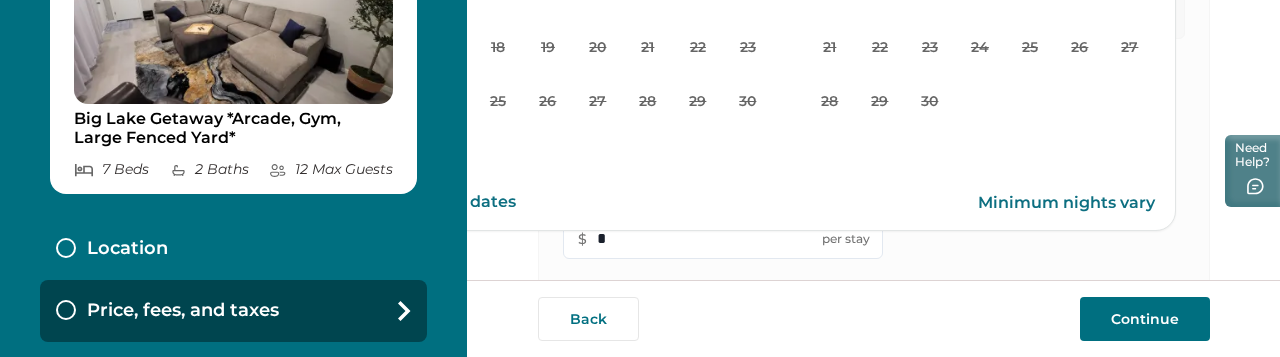 scroll, scrollTop: 566, scrollLeft: 0, axis: vertical 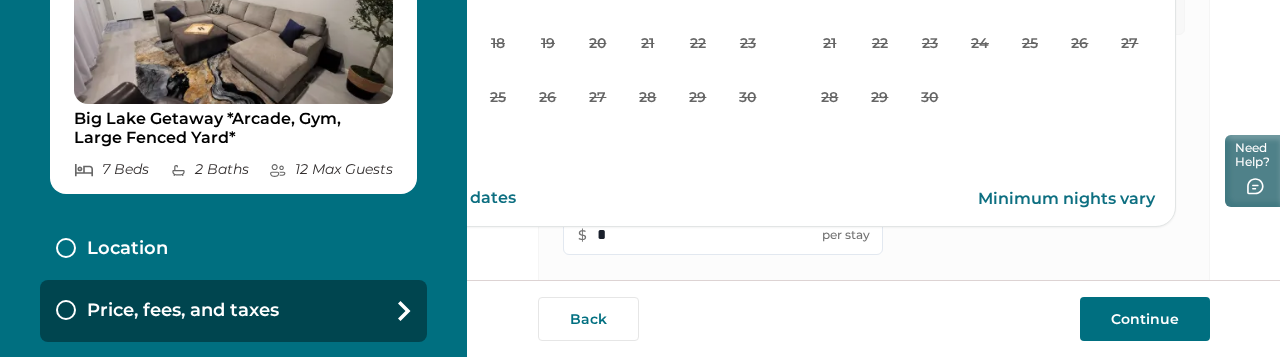 click on "Clear dates" at bounding box center [469, 198] 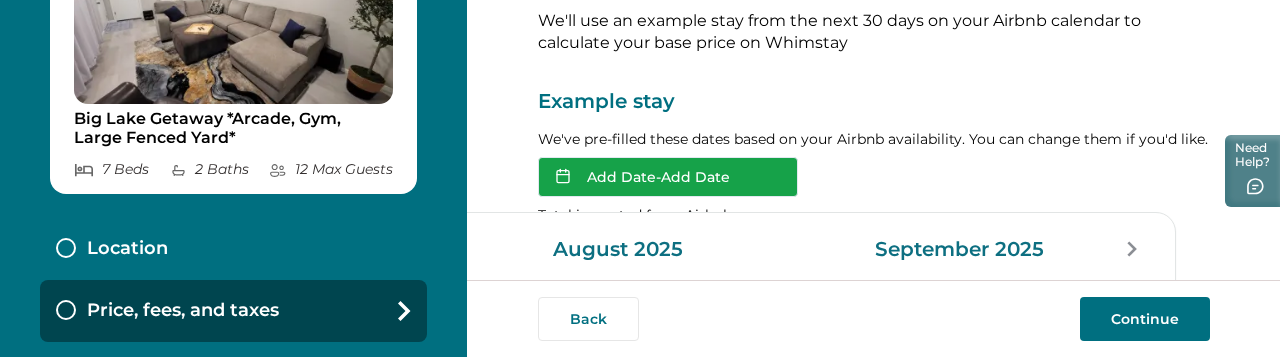 scroll, scrollTop: 90, scrollLeft: 0, axis: vertical 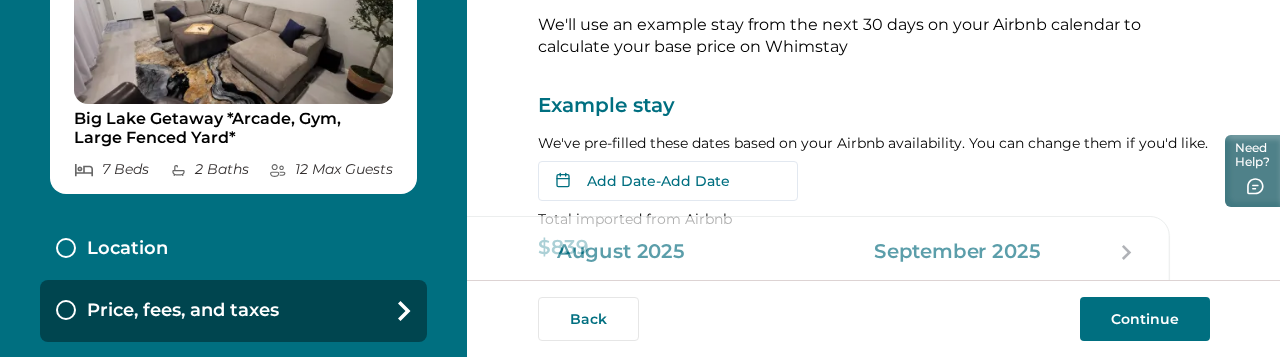 click on "Add Date  -  Add Date Su Mo Tu We Th Fr Sa Su Mo Tu We Th Fr Sa August 2025 Su Mo Tu We Th Fr Sa 1 2 3 4 5 6 7 8 9 10 11 12 13 14 15 16 17 18 19 20 21 22 23 24 25 26 27 28 29 30 31 September 2025 Su Mo Tu We Th Fr Sa 1 2 3 4 5 6 7 8 9 10 11 12 13 14 15 16 17 18 19 20 21 22 23 24 25 26 27 28 29 30 Clear dates Minimum nights vary" at bounding box center (874, 181) 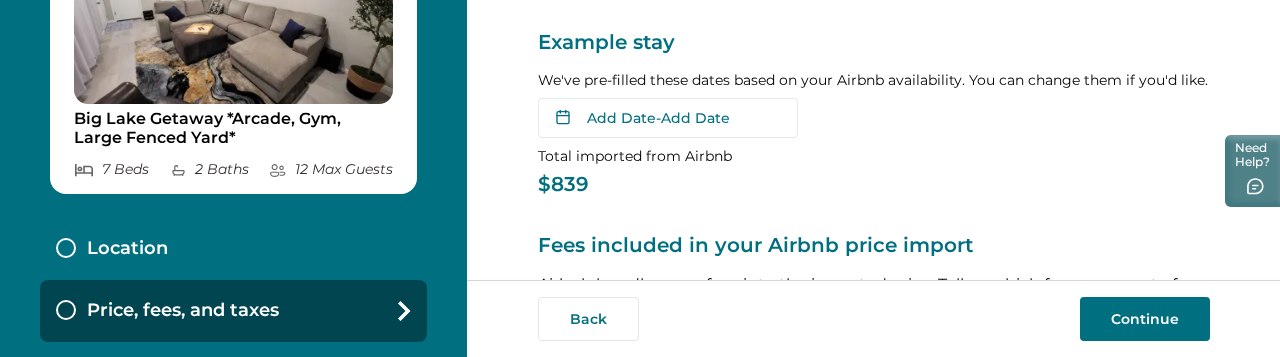scroll, scrollTop: 153, scrollLeft: 0, axis: vertical 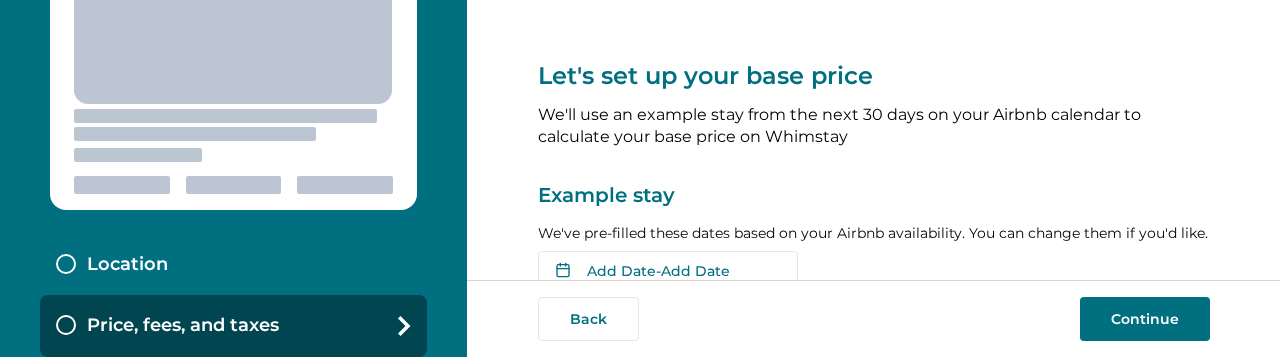 type on "***" 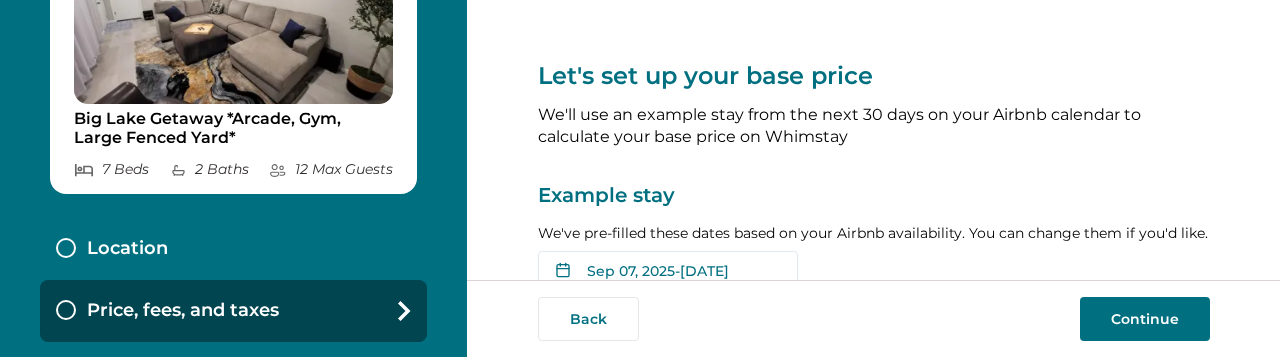 scroll, scrollTop: 0, scrollLeft: 0, axis: both 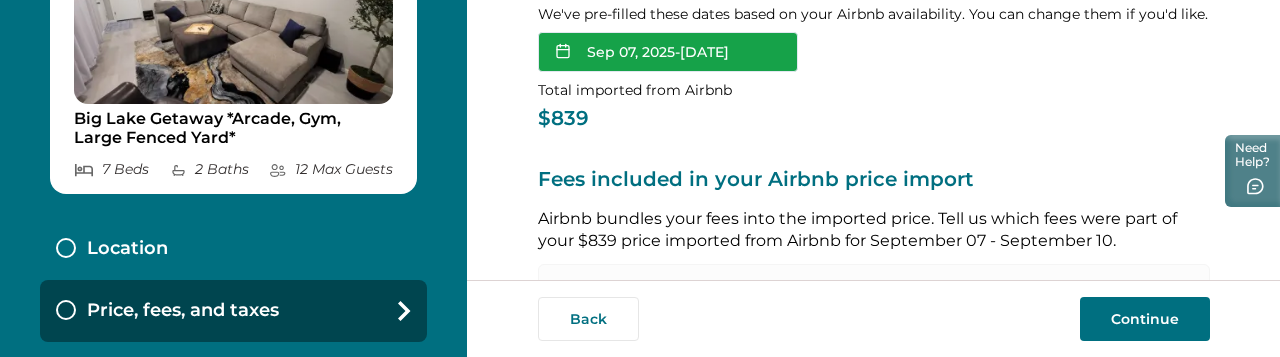 click on "Sep 07, 2025  -  Sep 10, 2025" at bounding box center [668, 52] 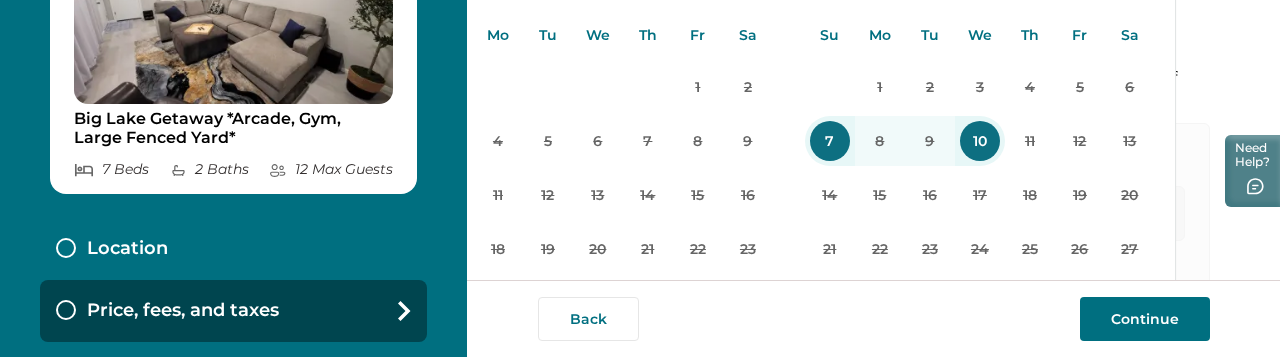 scroll, scrollTop: 361, scrollLeft: 0, axis: vertical 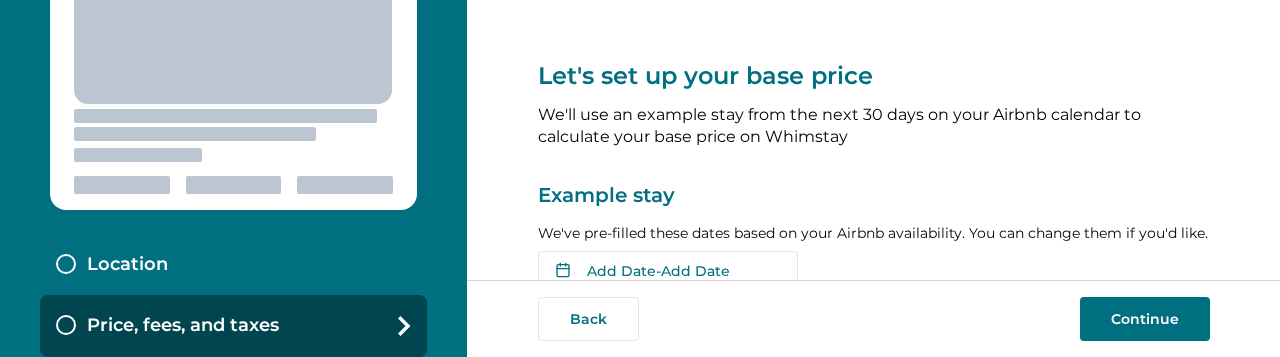type on "***" 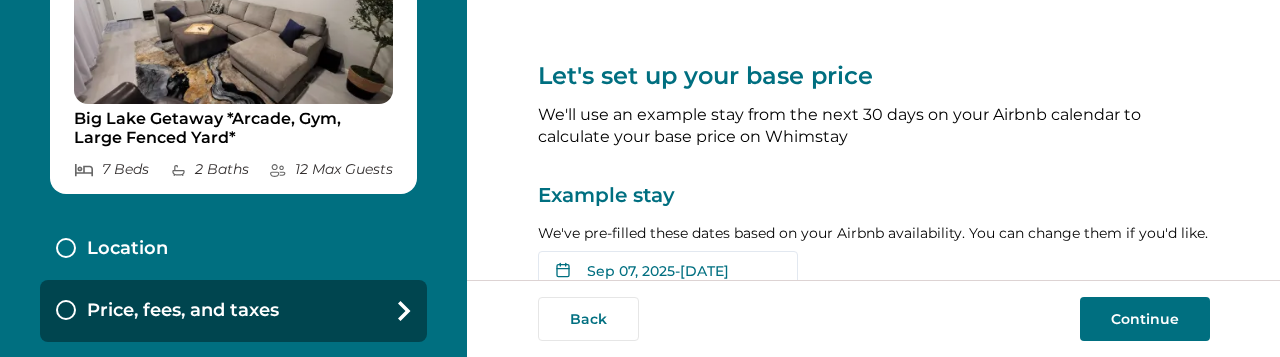 type on "*" 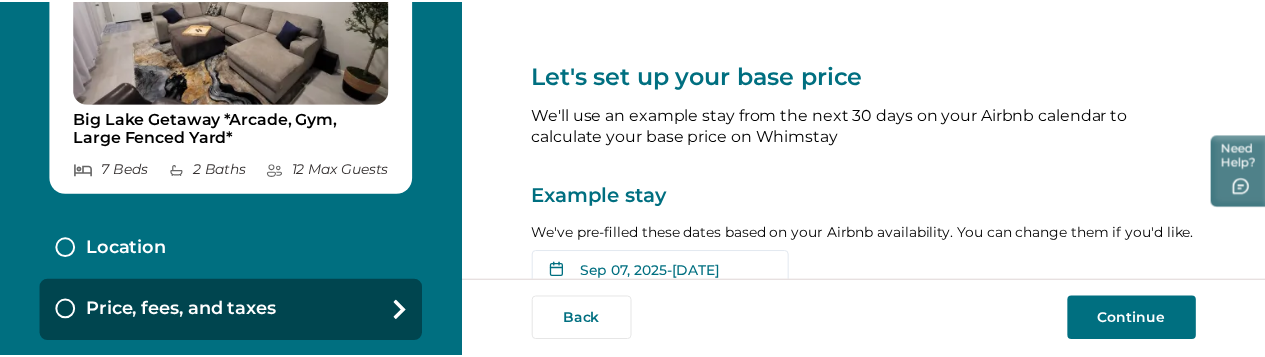 scroll, scrollTop: 0, scrollLeft: 0, axis: both 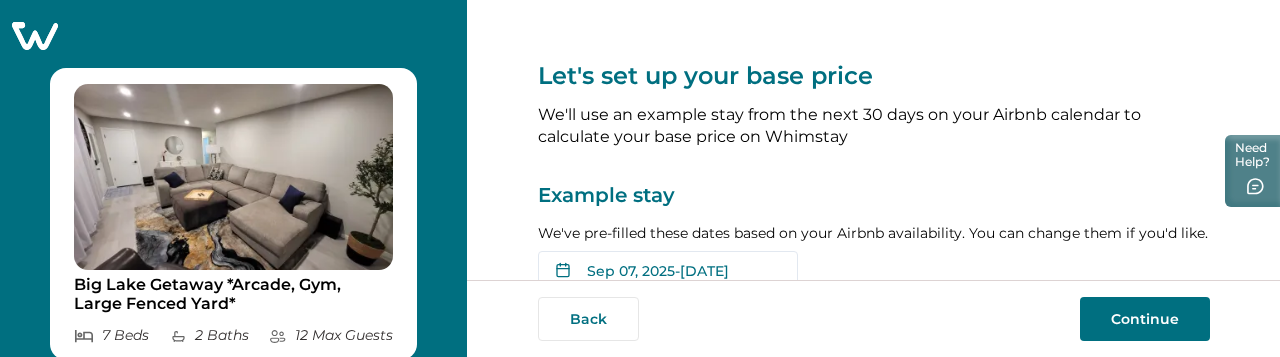 click 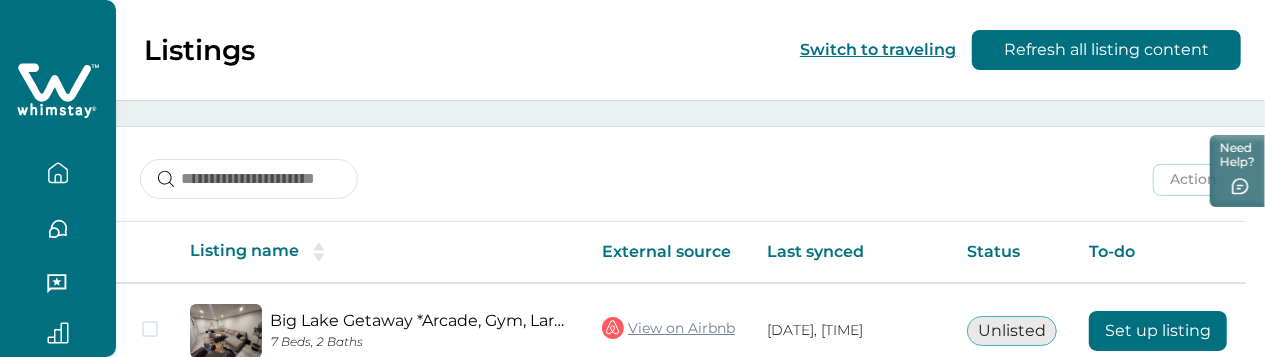 scroll, scrollTop: 228, scrollLeft: 0, axis: vertical 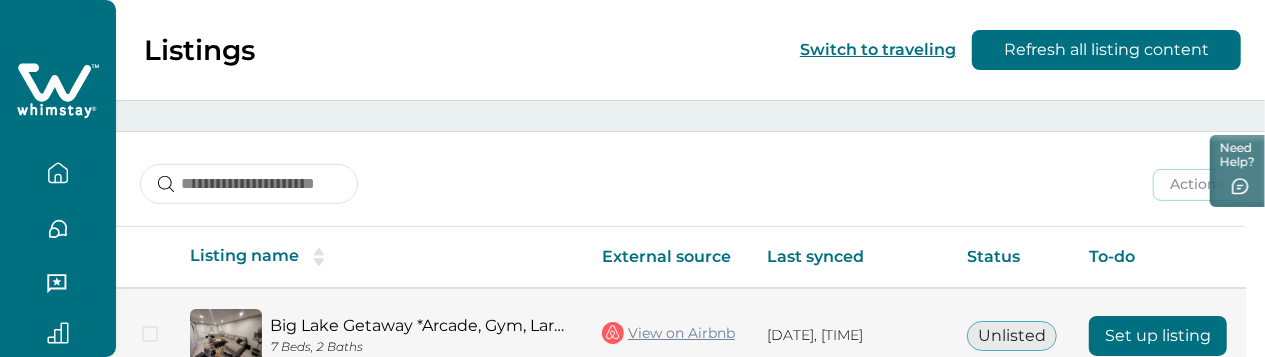 click on "Set up listing" at bounding box center [1158, 336] 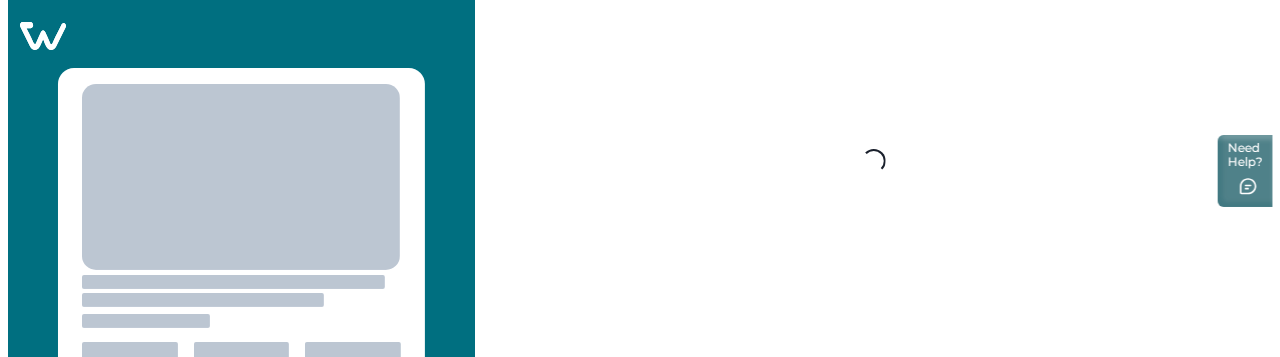 scroll, scrollTop: 0, scrollLeft: 0, axis: both 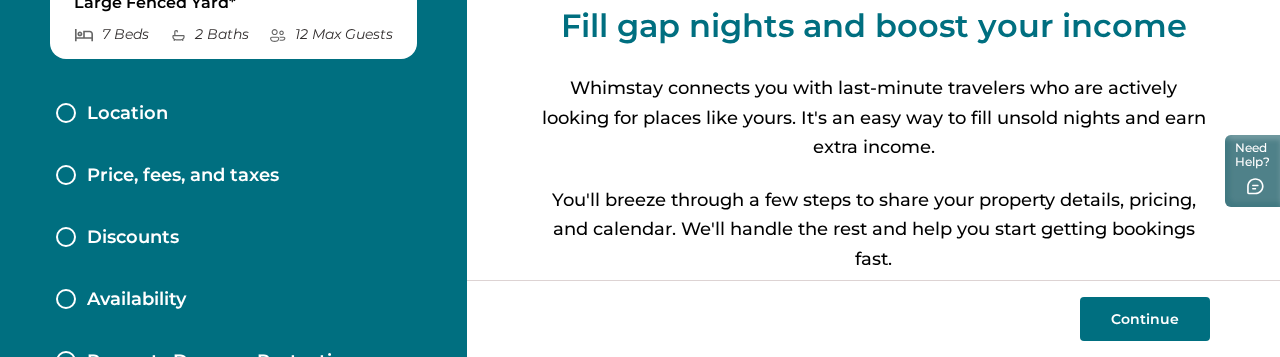 click on "Price, fees, and taxes" at bounding box center [183, 176] 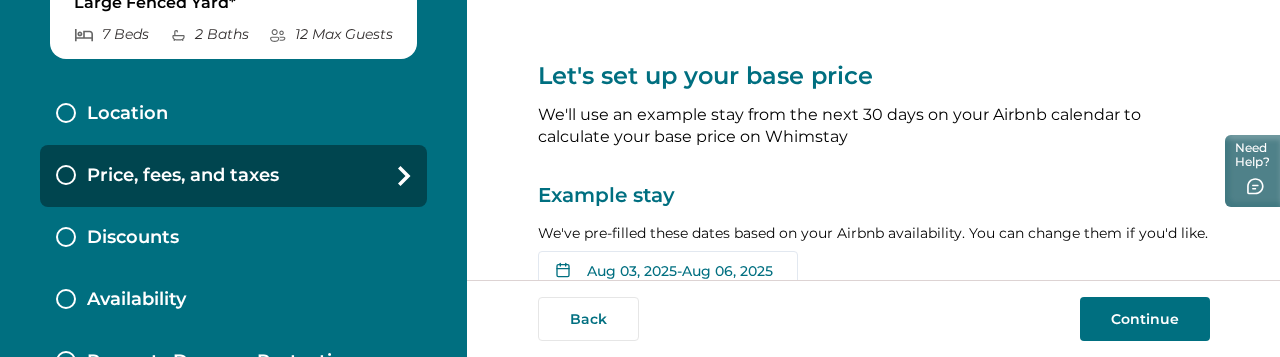 scroll, scrollTop: 184, scrollLeft: 0, axis: vertical 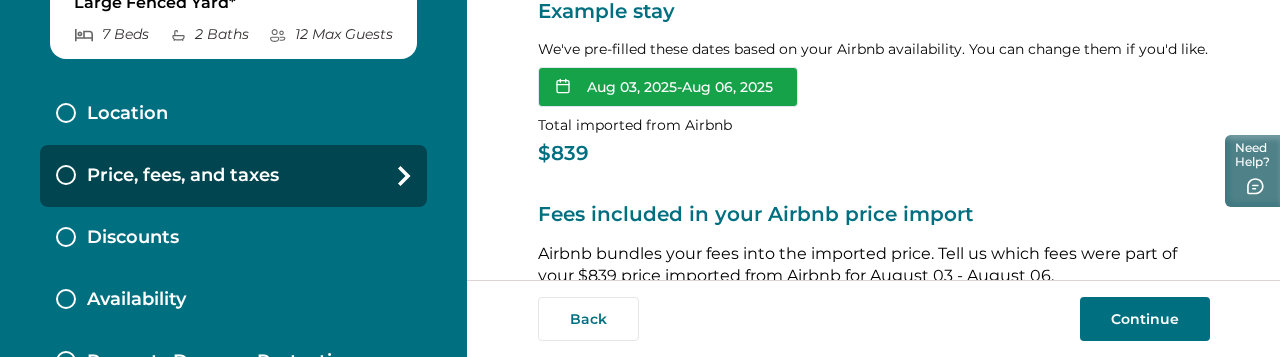 click on "[MONTH] [NUMBER], [YEAR]  -  [MONTH] [NUMBER], [YEAR]" at bounding box center [668, 87] 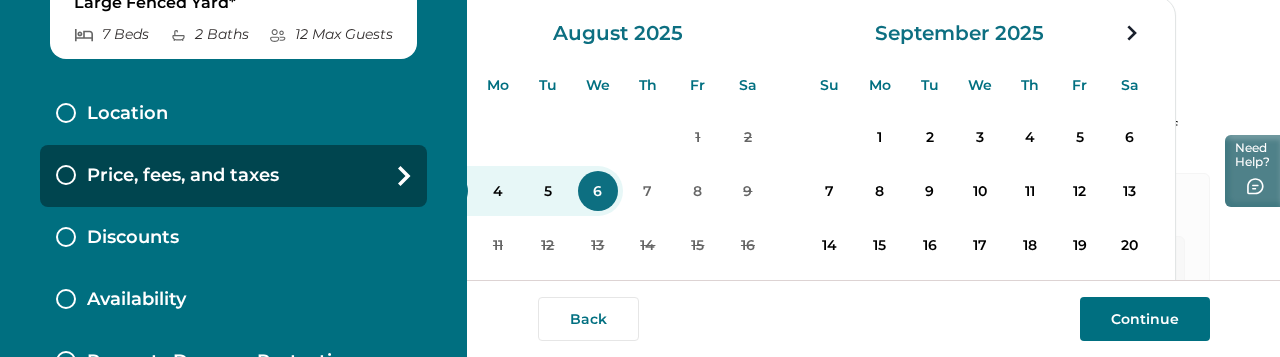 scroll, scrollTop: 310, scrollLeft: 0, axis: vertical 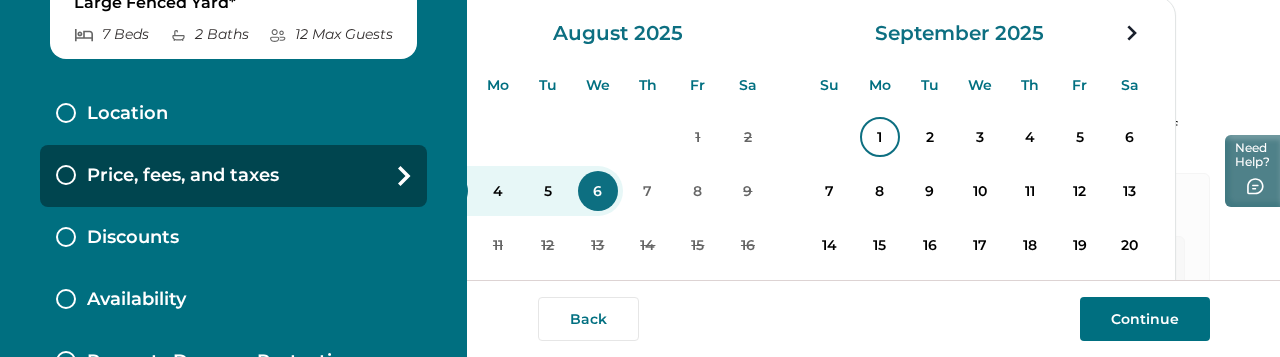 click on "1" at bounding box center [880, 137] 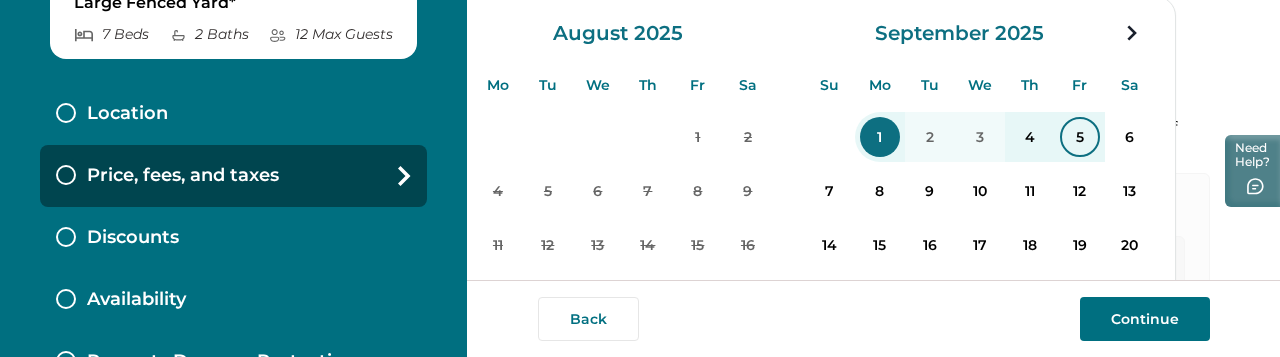 click on "5" at bounding box center (1080, 137) 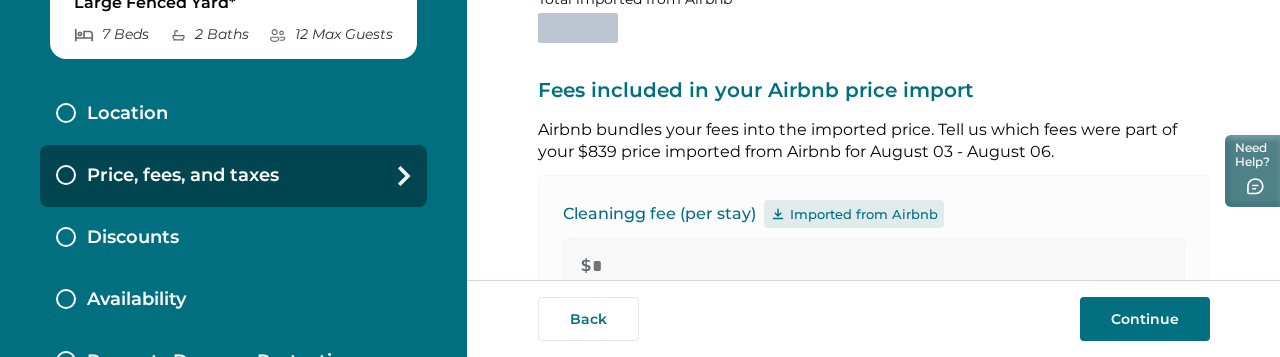 scroll, scrollTop: 348, scrollLeft: 0, axis: vertical 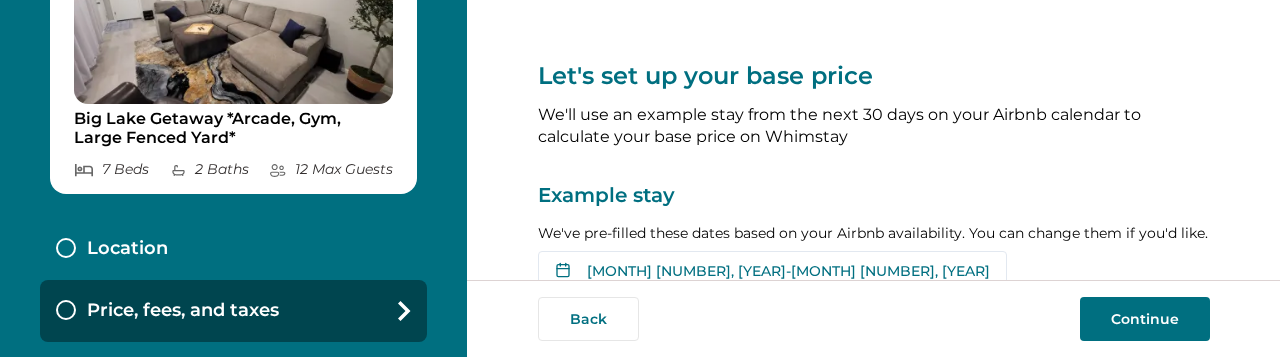 type on "***" 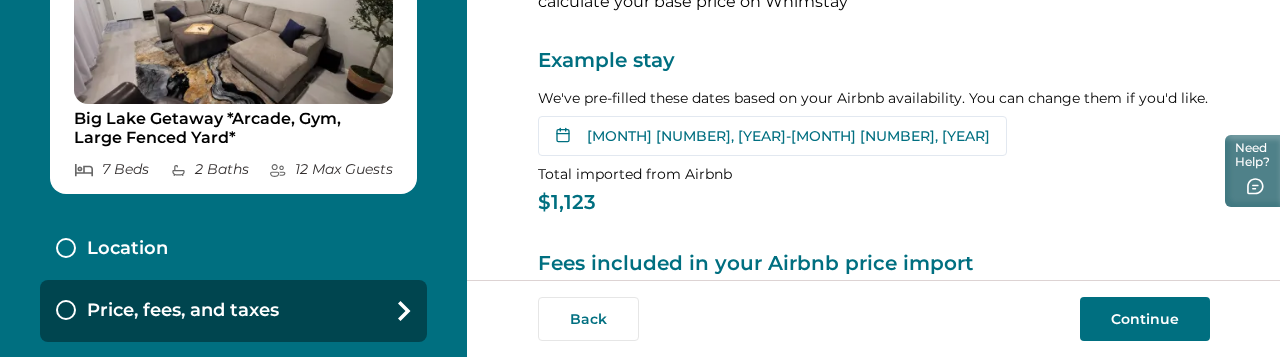 scroll, scrollTop: 134, scrollLeft: 0, axis: vertical 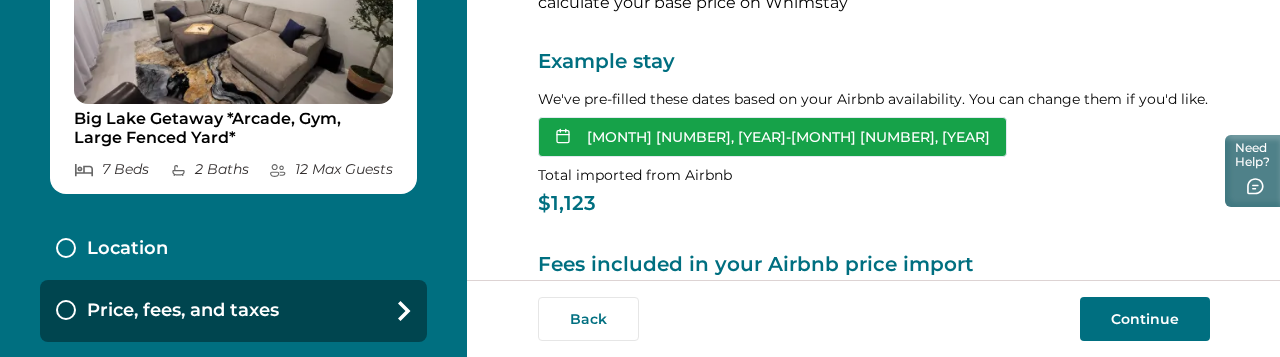 click on "[MONTH] [NUMBER], [YEAR]  -  [MONTH] [NUMBER], [YEAR]" at bounding box center (772, 137) 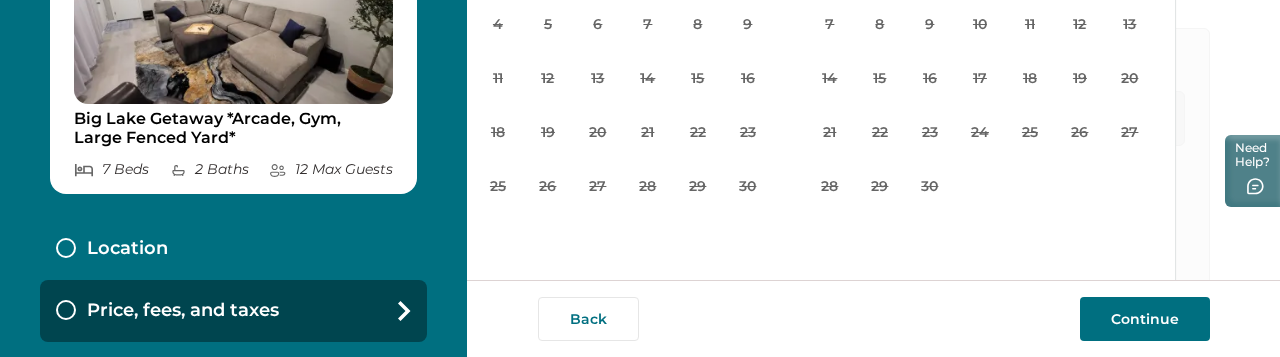 scroll, scrollTop: 479, scrollLeft: 0, axis: vertical 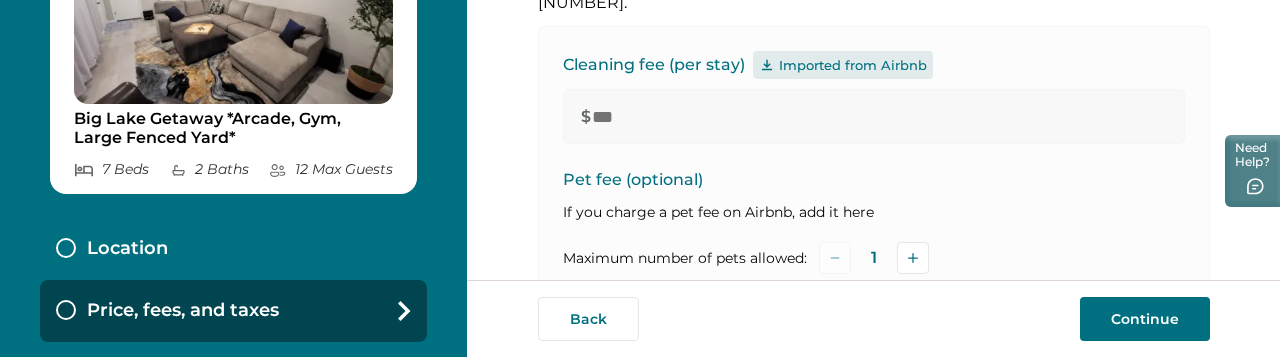 click on "Location Price, fees, and taxes Discounts Availability Property Damage Protection Cancellation Policy Minimum Age Requirement Calendar Sync" at bounding box center [233, 476] 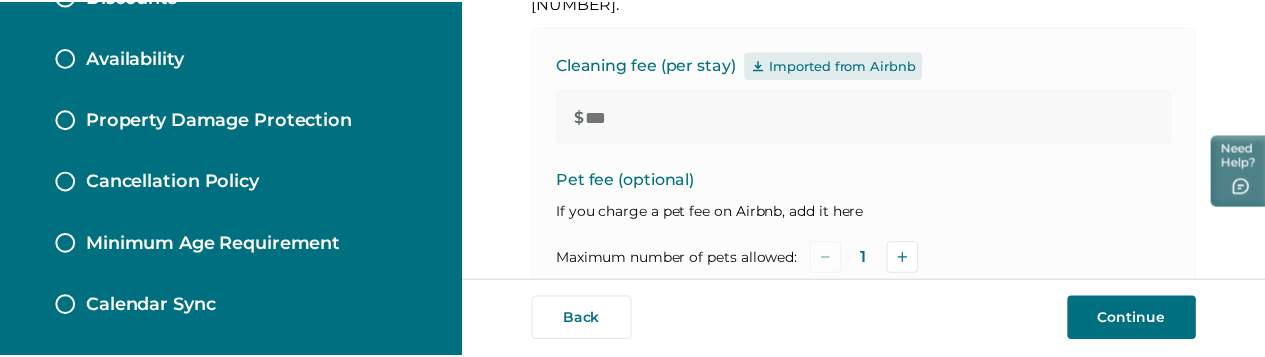 scroll, scrollTop: 0, scrollLeft: 0, axis: both 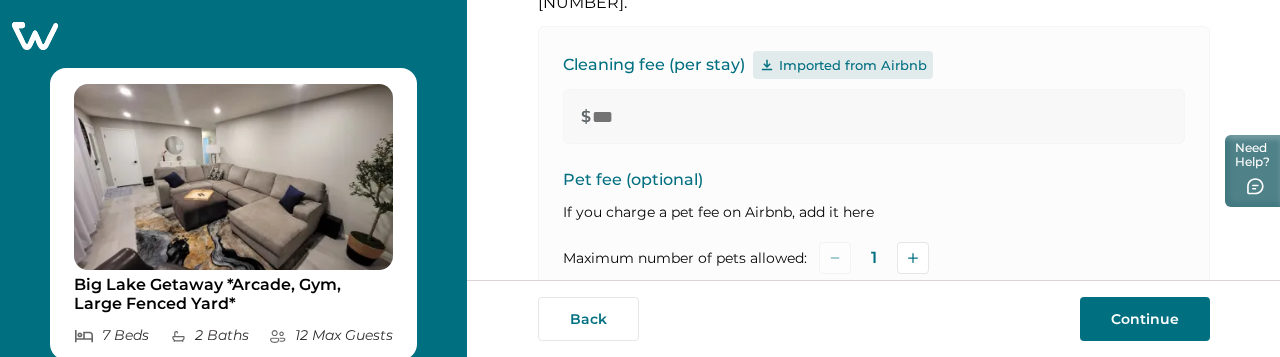 click 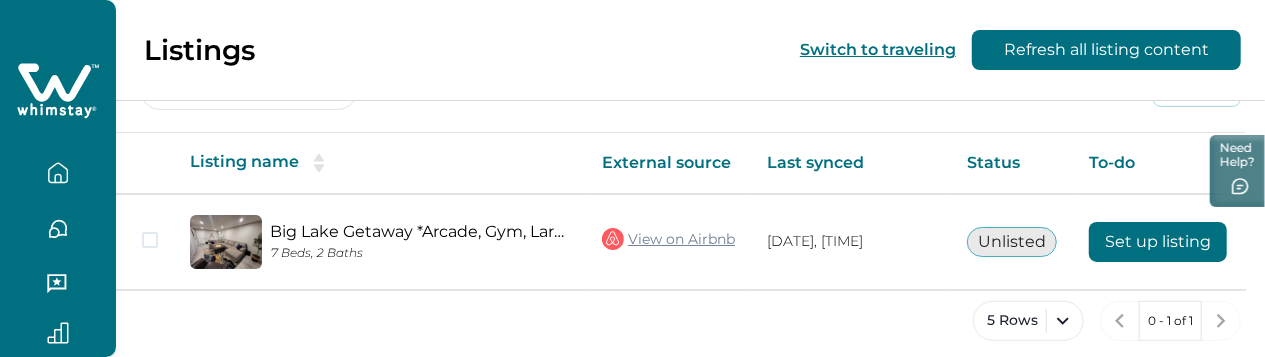 scroll, scrollTop: 324, scrollLeft: 0, axis: vertical 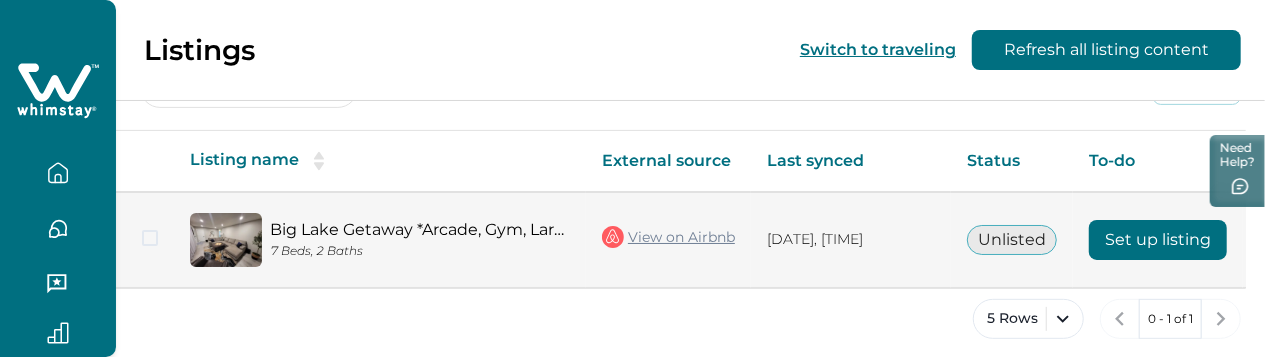 click on "Set up listing" at bounding box center (1158, 240) 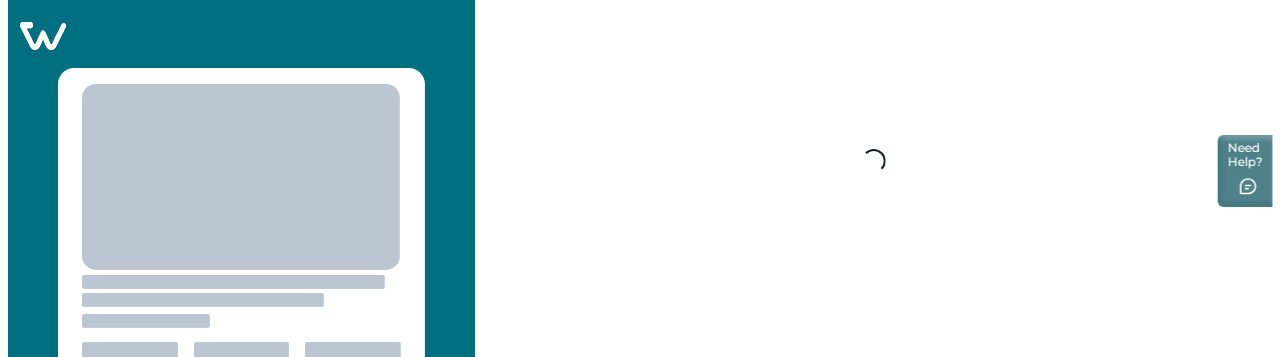 scroll, scrollTop: 0, scrollLeft: 0, axis: both 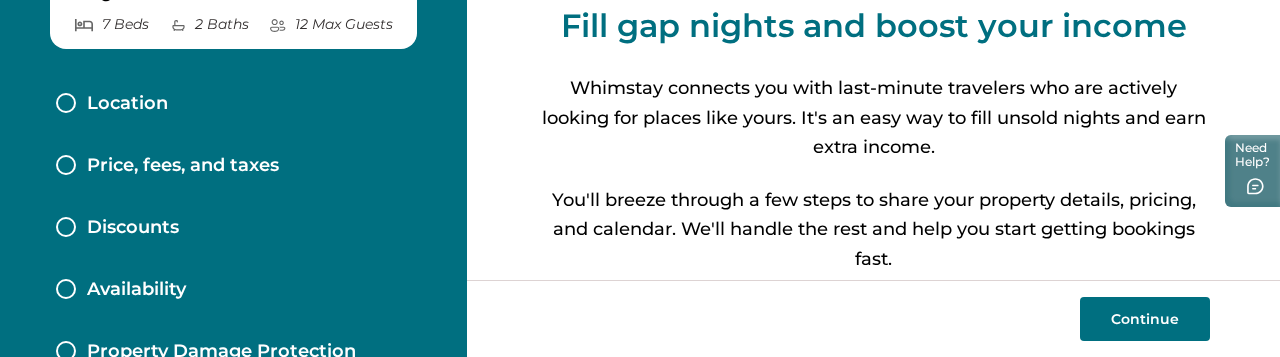 click on "Price, fees, and taxes" at bounding box center [183, 166] 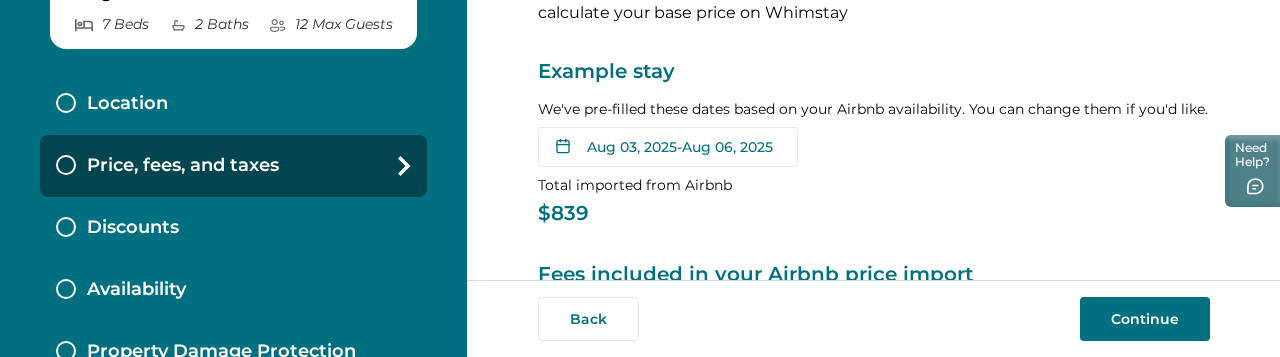 scroll, scrollTop: 116, scrollLeft: 0, axis: vertical 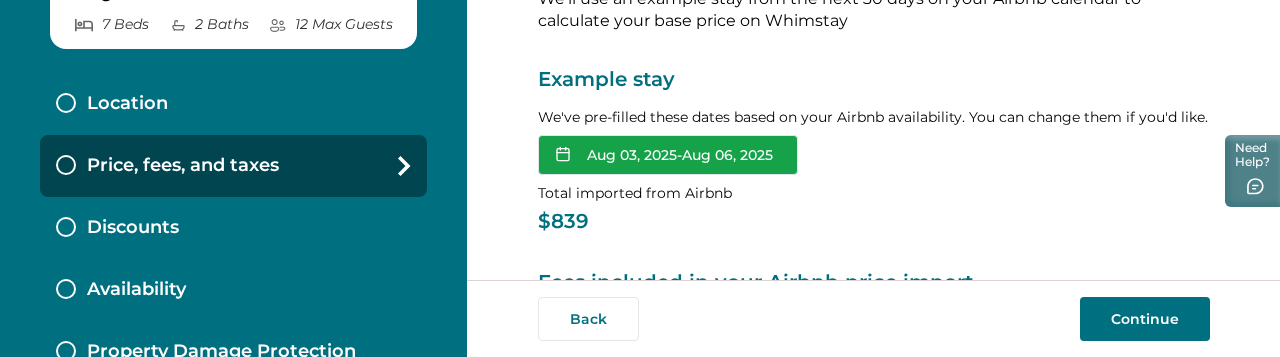 click on "[MONTH] [NUMBER], [YEAR]  -  [MONTH] [NUMBER], [YEAR]" at bounding box center [668, 155] 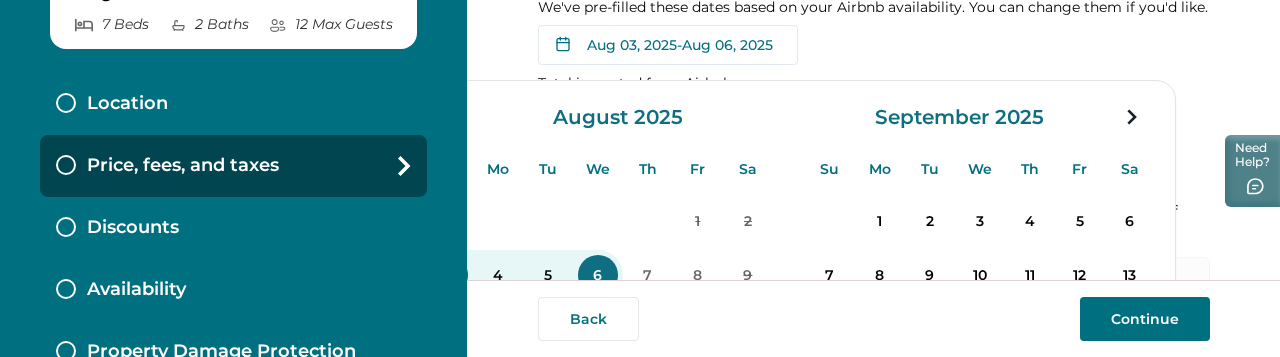 scroll, scrollTop: 239, scrollLeft: 0, axis: vertical 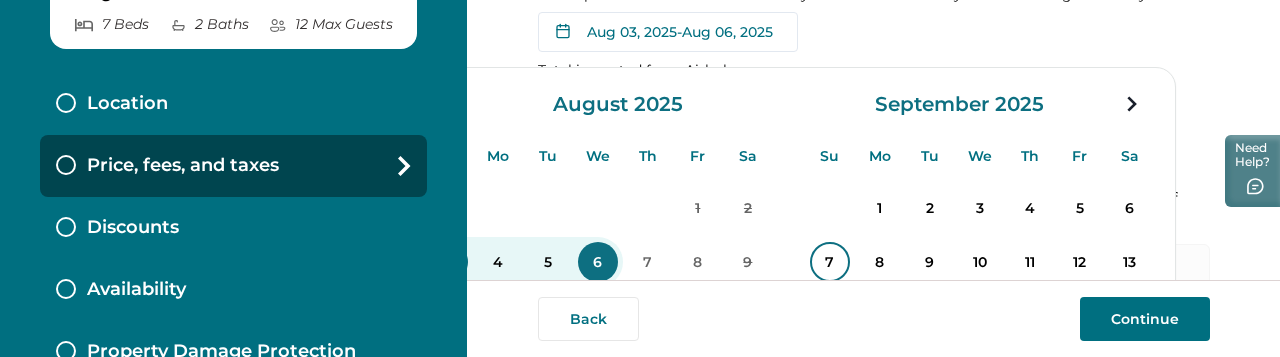 click on "7" at bounding box center [830, 262] 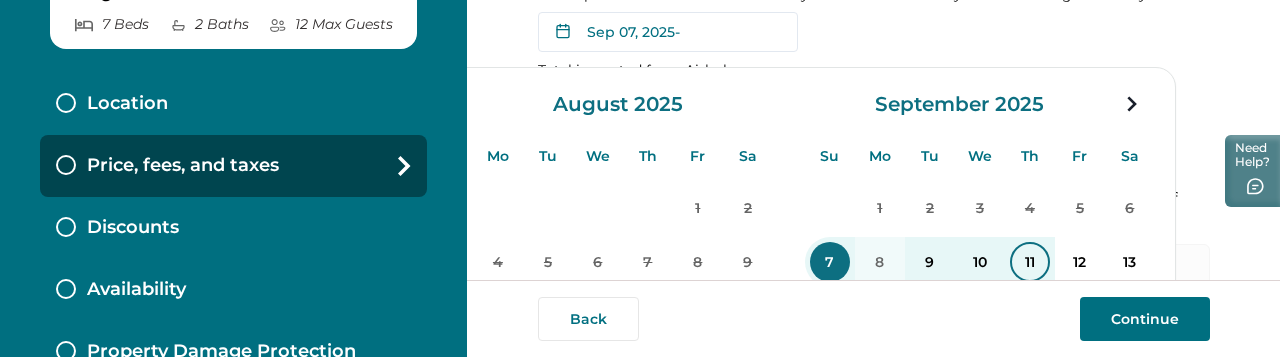 click on "11" at bounding box center (1030, 262) 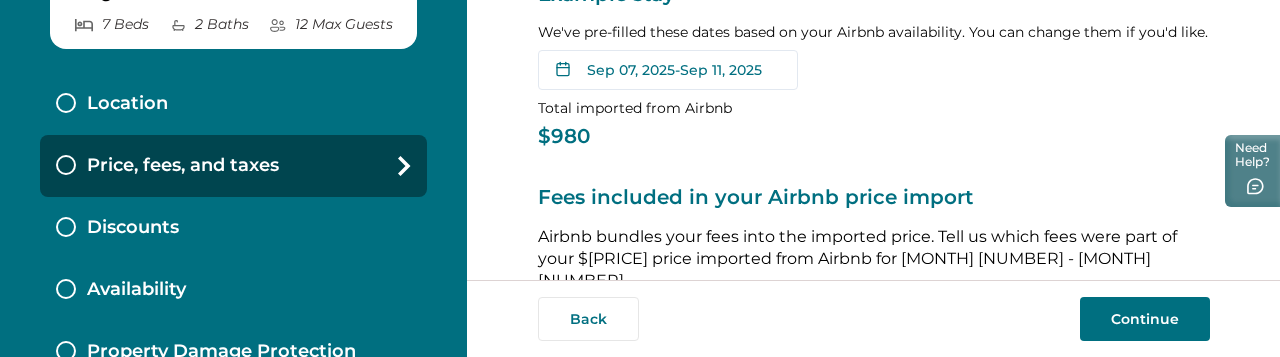 scroll, scrollTop: 199, scrollLeft: 0, axis: vertical 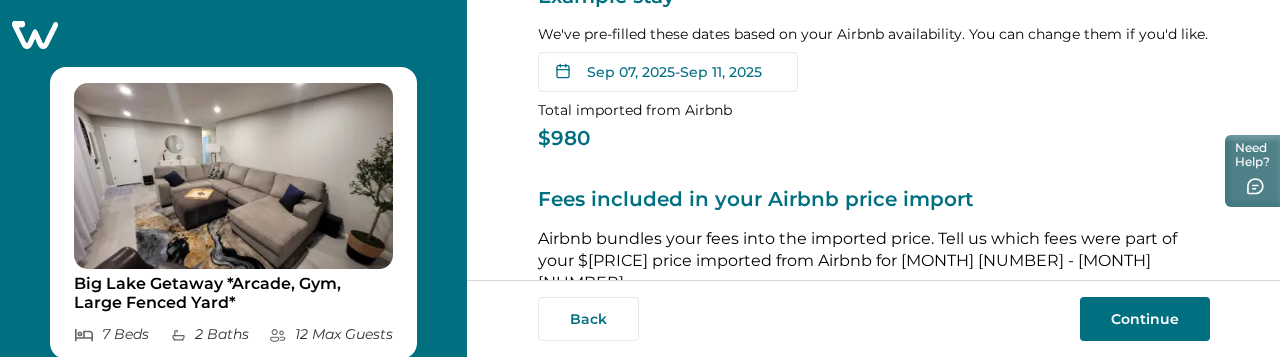 click on "Big Lake Getaway *Arcade, Gym, Large Fenced Yard*   7   Bed s   2   Bath s   12   Max Guest s Location Price, fees, and taxes Discounts Availability Property Damage Protection Cancellation Policy Minimum Age Requirement Calendar Sync" at bounding box center [233, 178] 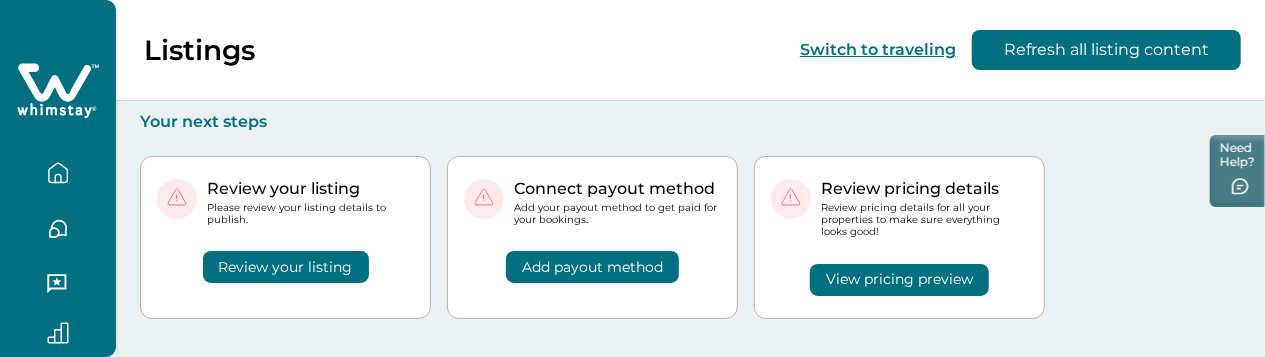 scroll, scrollTop: 248, scrollLeft: 0, axis: vertical 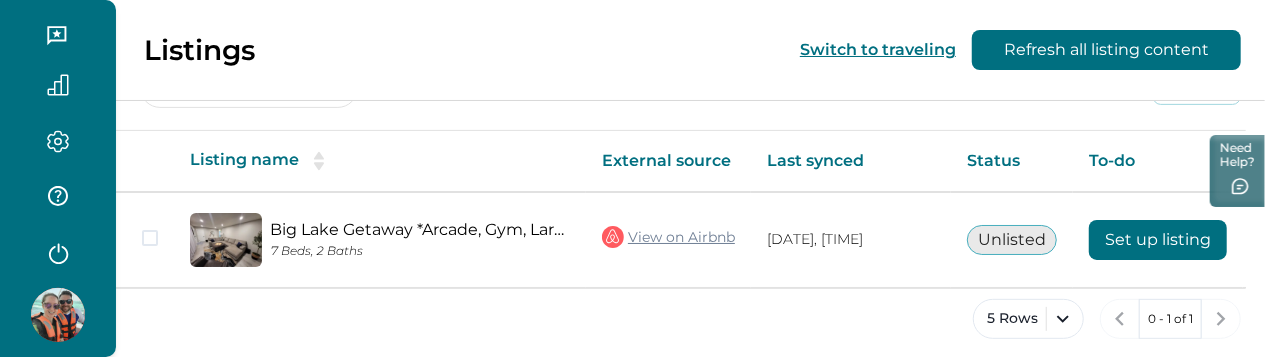 click 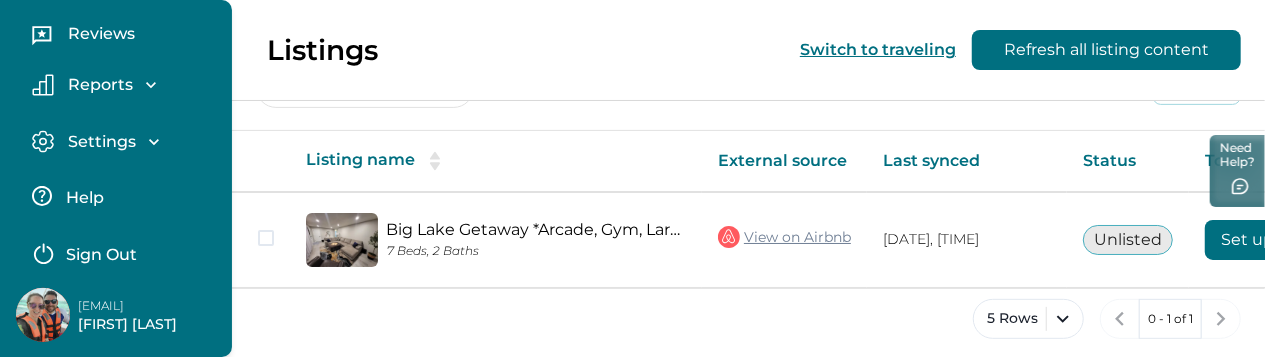 click on "Sign Out" at bounding box center [101, 255] 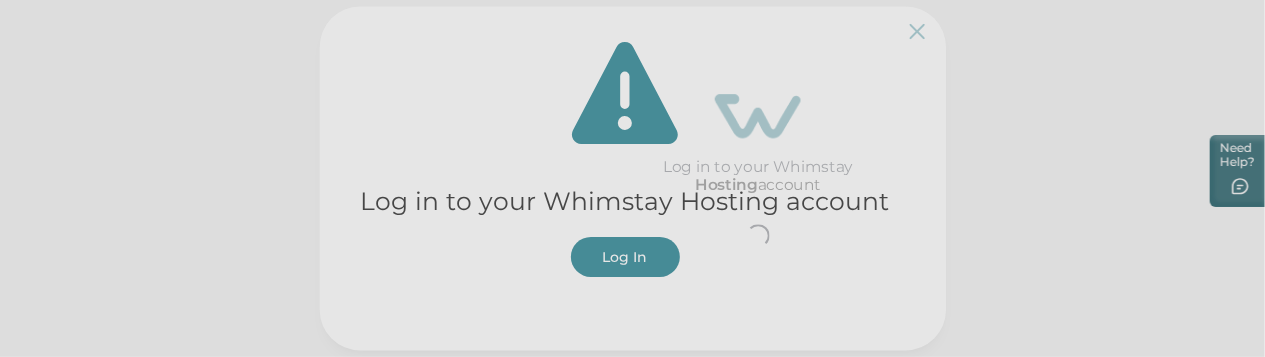scroll, scrollTop: 42, scrollLeft: 0, axis: vertical 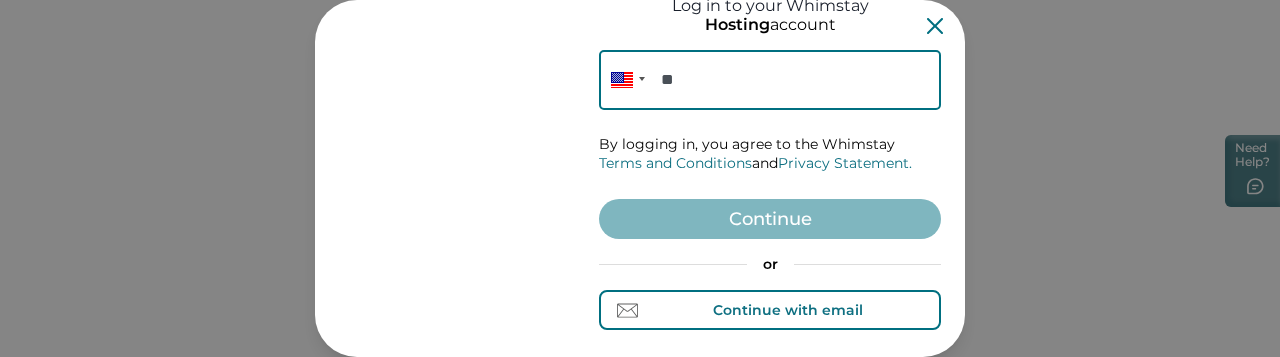 click on "Continue with email" at bounding box center (788, 310) 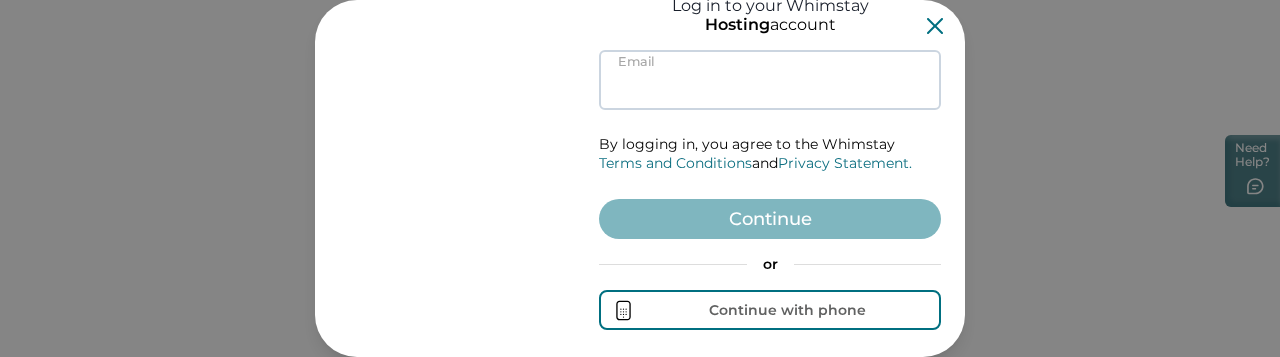 click at bounding box center (770, 80) 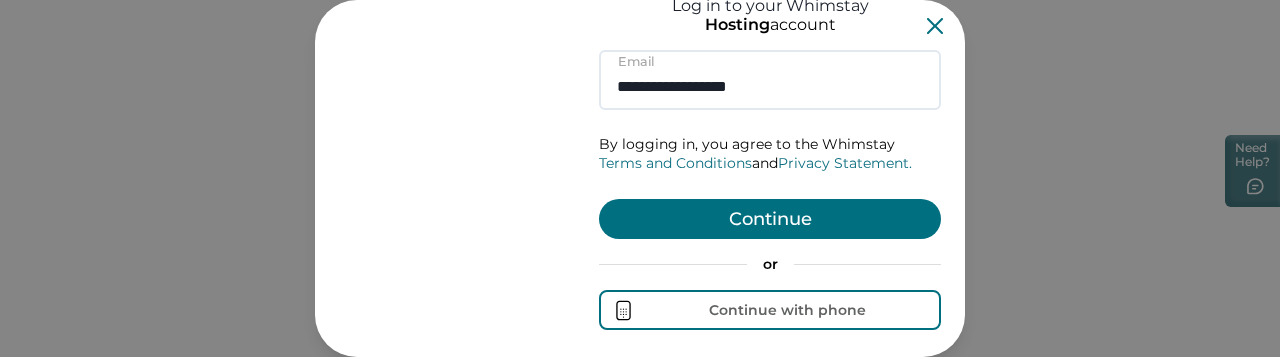 type on "**********" 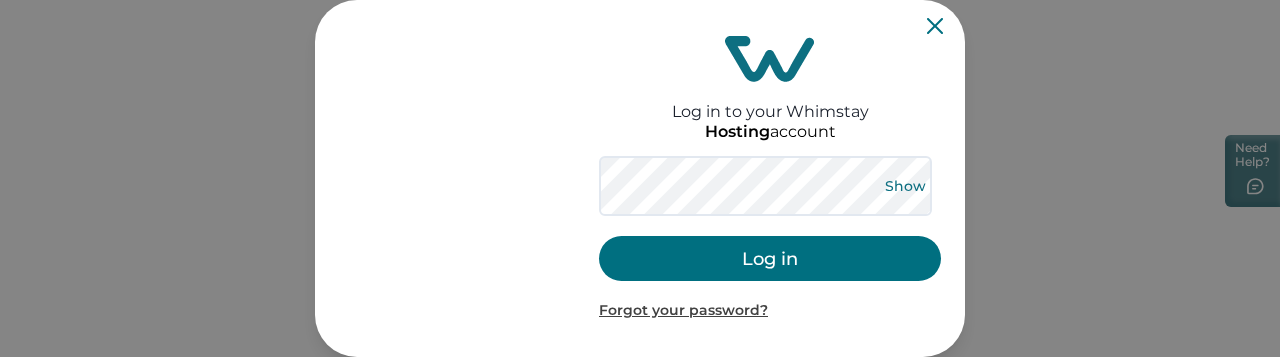 click on "Show" at bounding box center [905, 186] 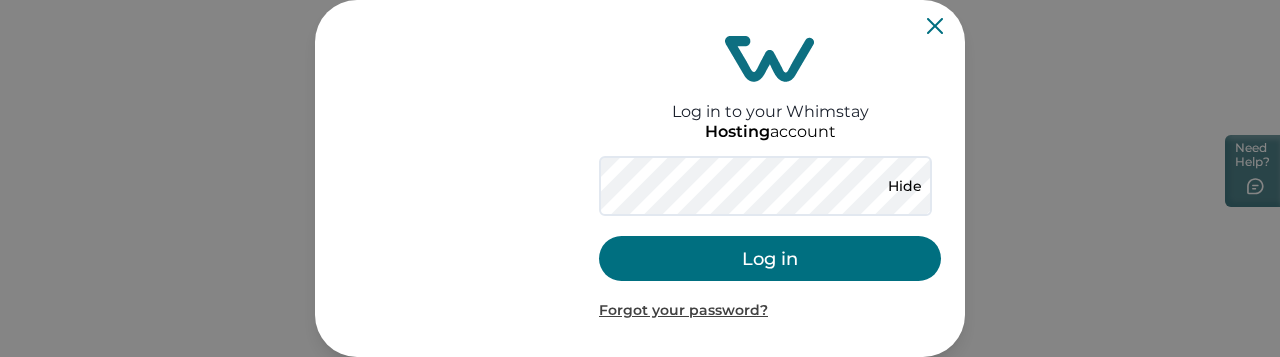 click on "Log in" at bounding box center (770, 258) 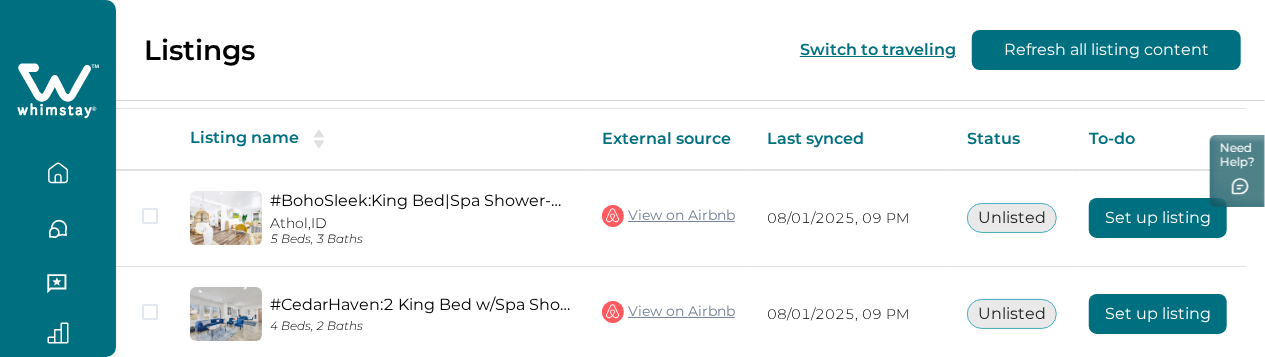 scroll, scrollTop: 348, scrollLeft: 0, axis: vertical 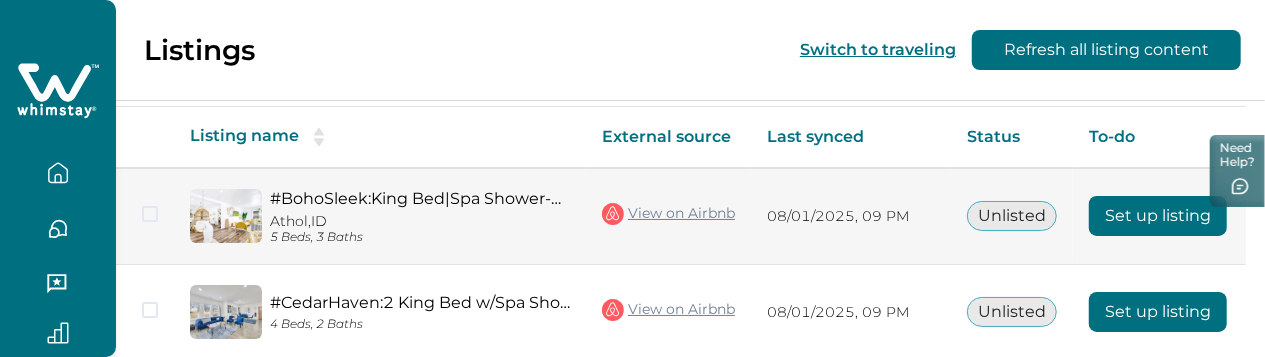 click on "Set up listing" at bounding box center (1158, 216) 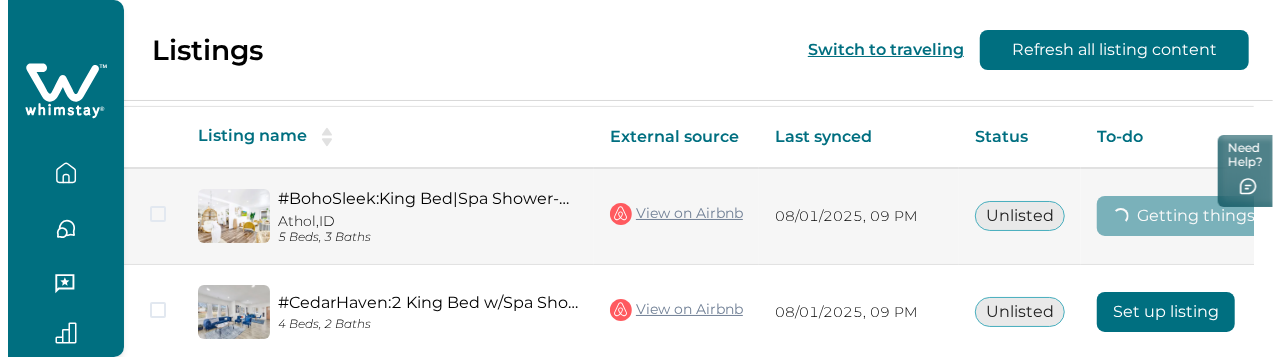 scroll, scrollTop: 0, scrollLeft: 0, axis: both 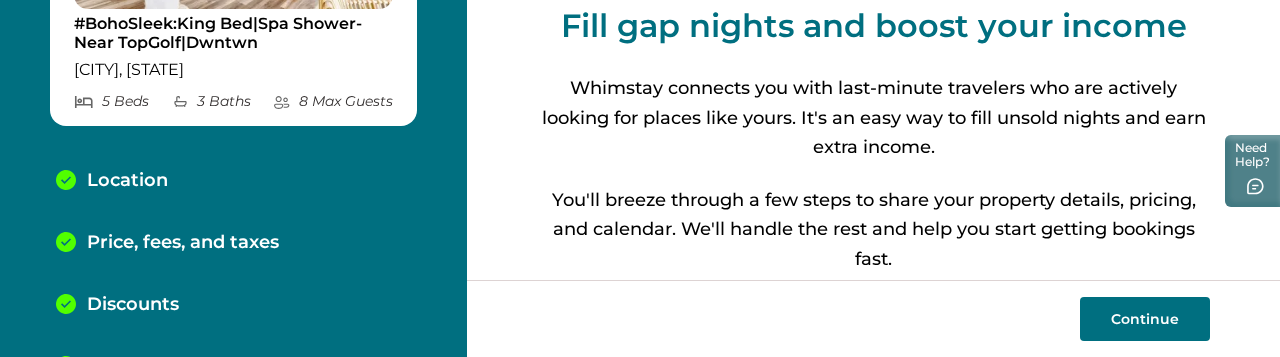 click on "Price, fees, and taxes" at bounding box center [183, 243] 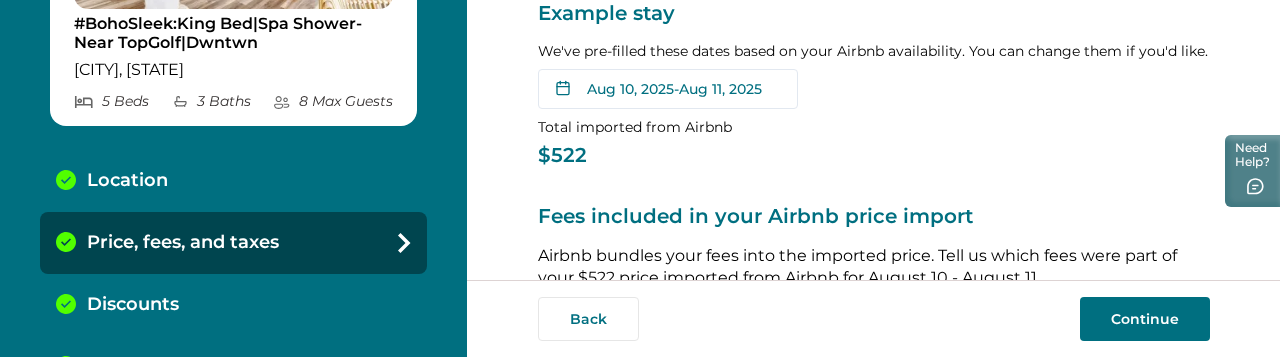 scroll, scrollTop: 179, scrollLeft: 0, axis: vertical 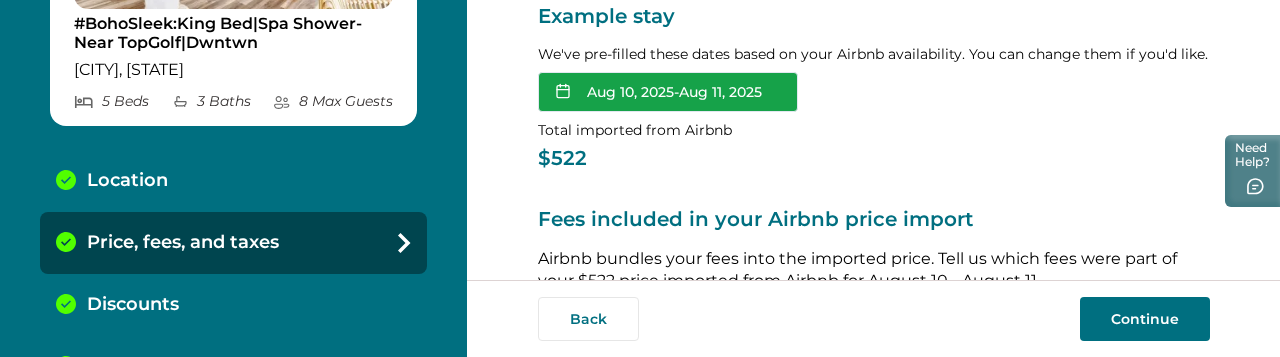 click on "[MONTH] [NUMBER], [YEAR]  -  [MONTH] [NUMBER], [YEAR]" at bounding box center [668, 92] 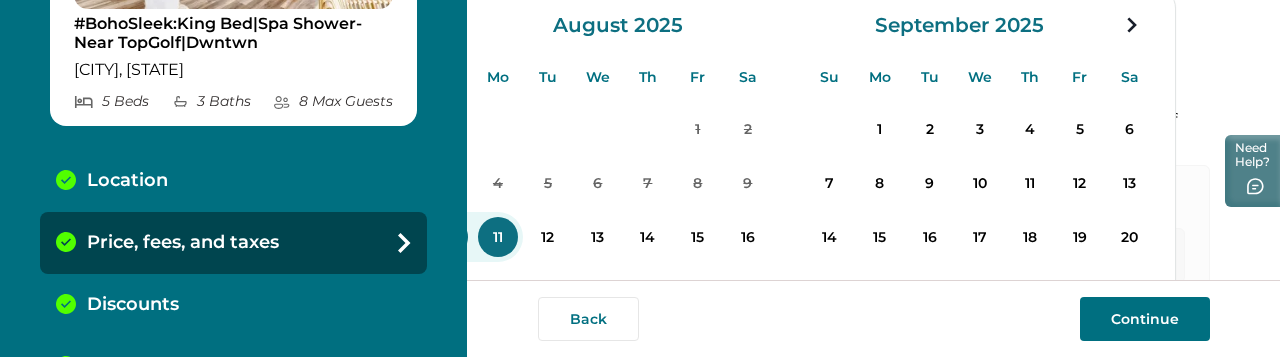 scroll, scrollTop: 337, scrollLeft: 0, axis: vertical 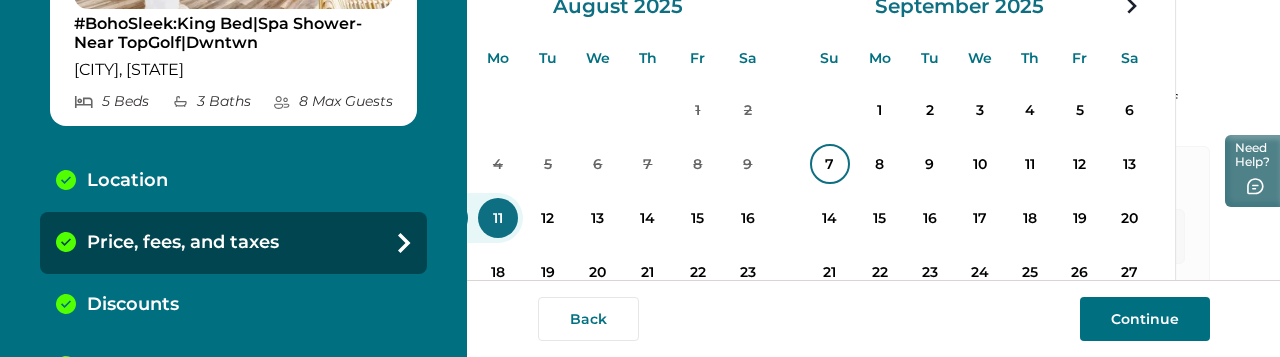 click on "7" at bounding box center [830, 164] 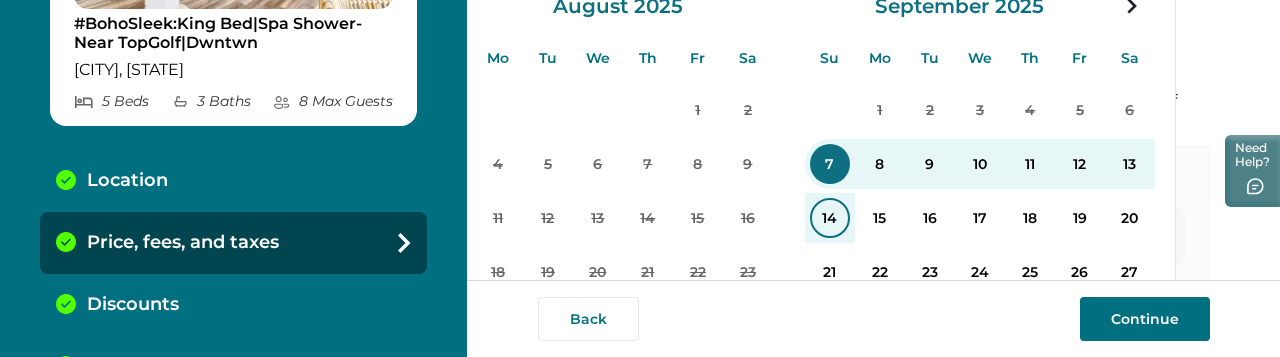 click on "14" at bounding box center [830, 218] 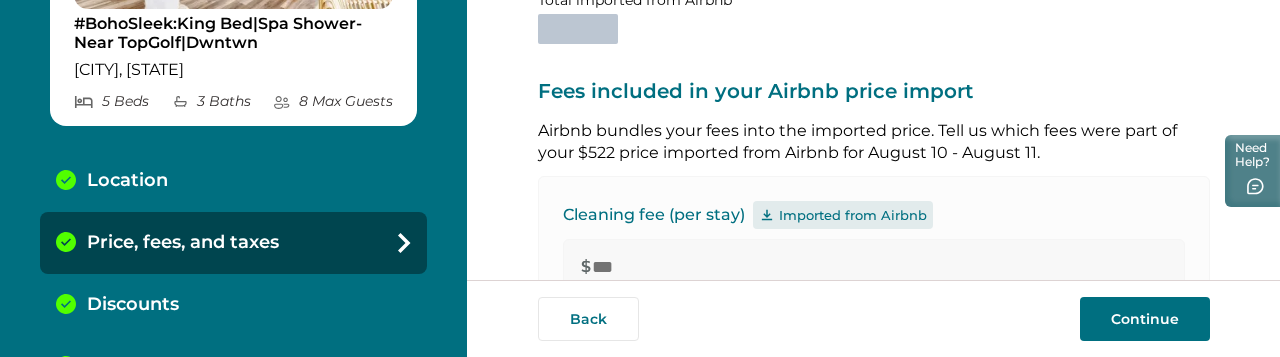 scroll, scrollTop: 309, scrollLeft: 0, axis: vertical 